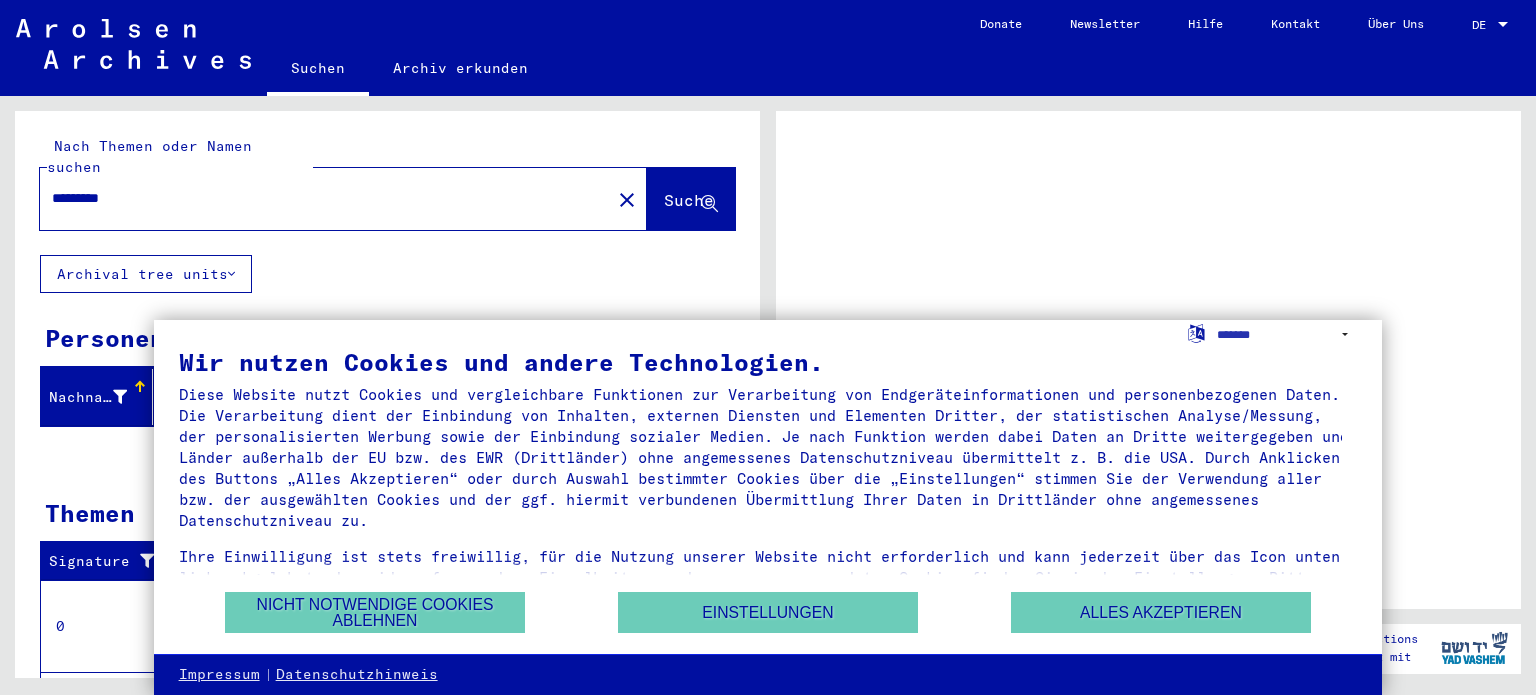 scroll, scrollTop: 0, scrollLeft: 0, axis: both 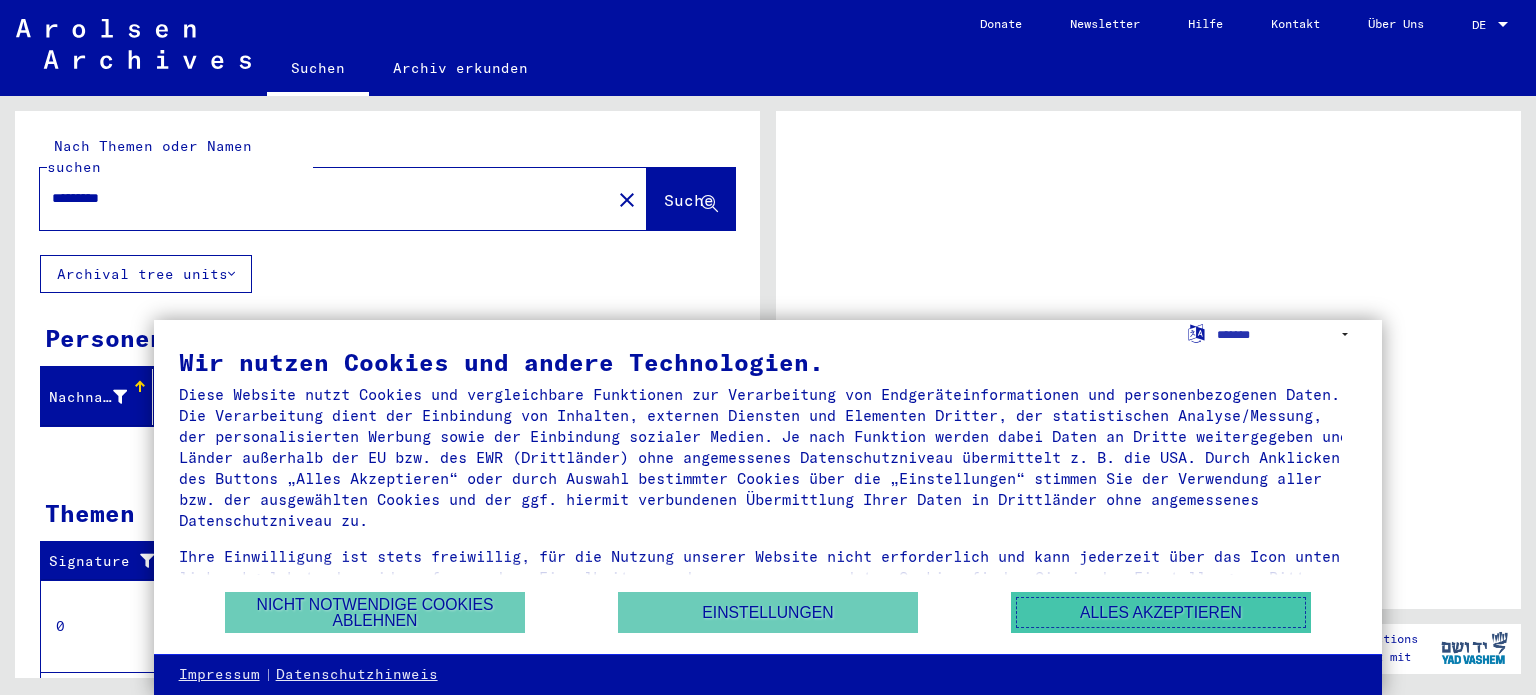 click on "Alles akzeptieren" at bounding box center [1161, 612] 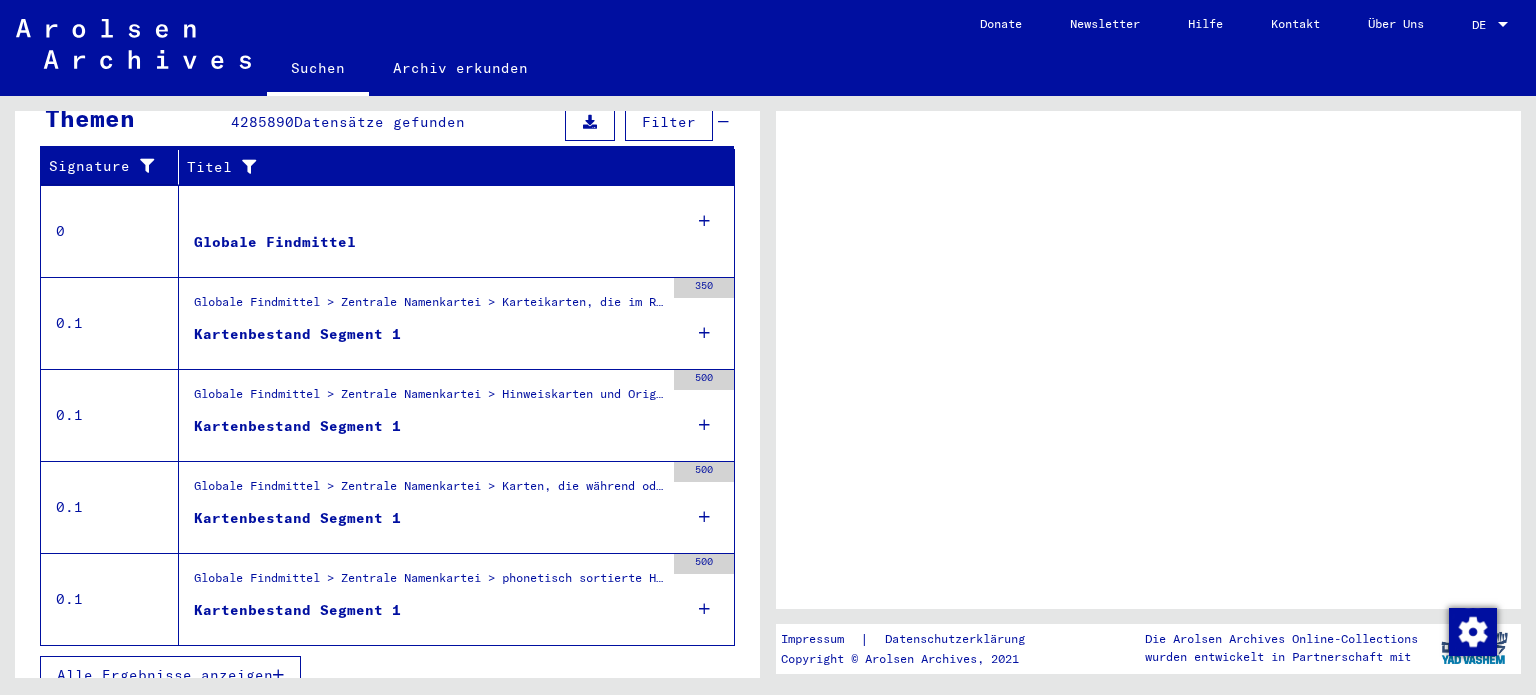 scroll, scrollTop: 0, scrollLeft: 0, axis: both 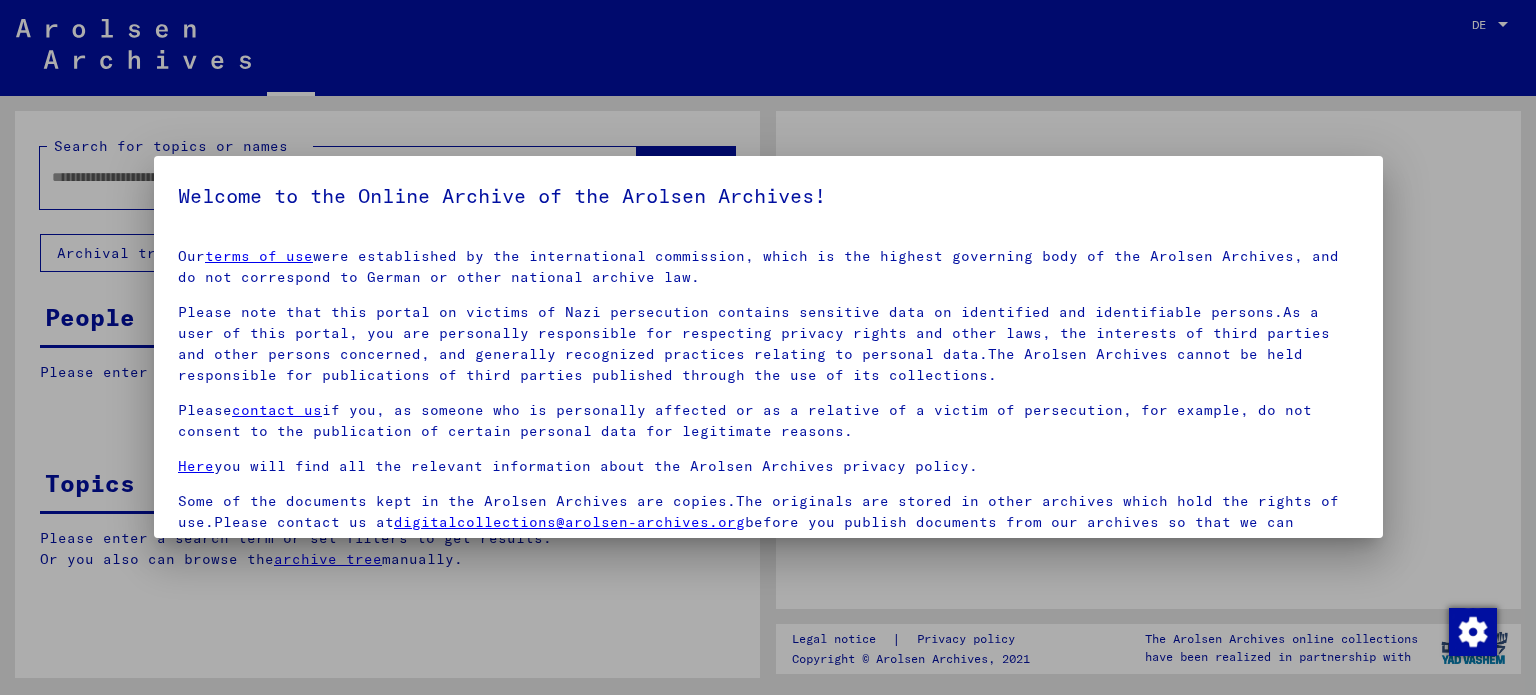 type on "*********" 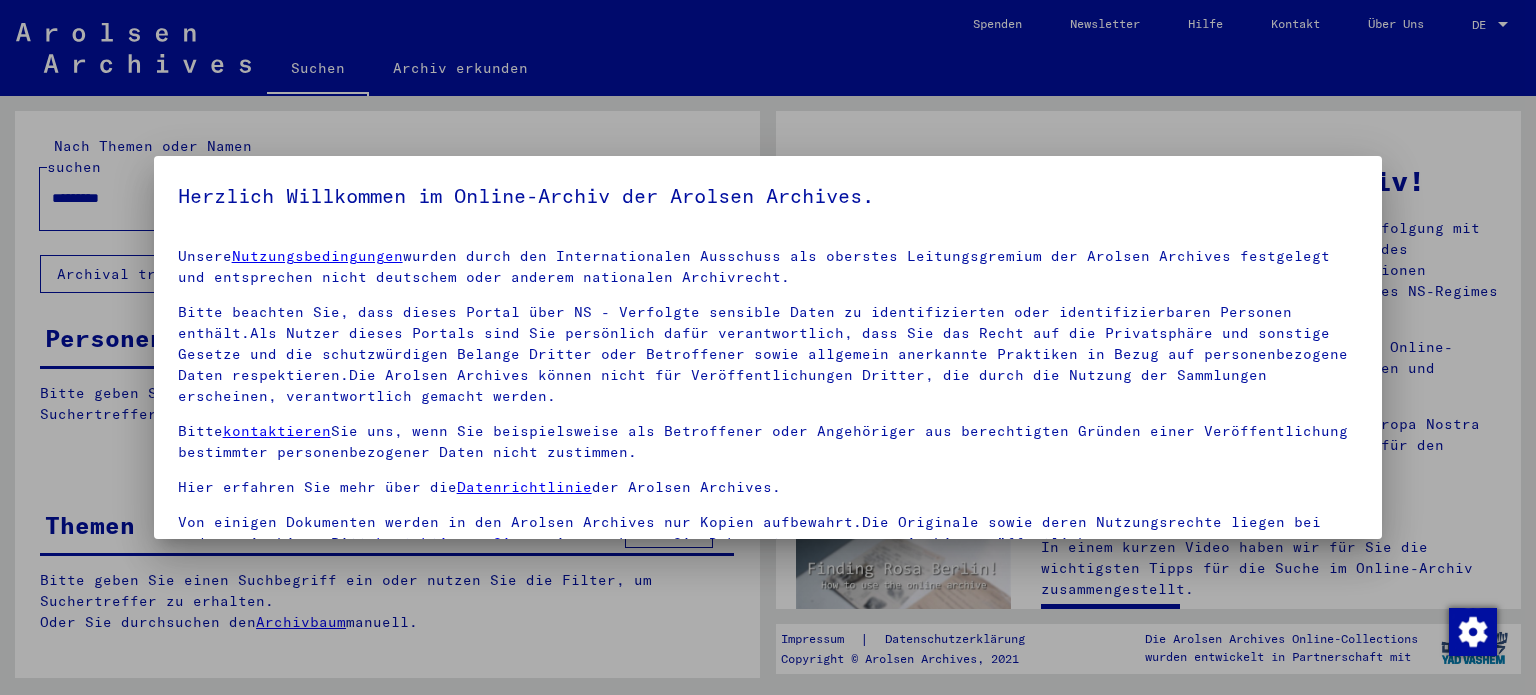 scroll, scrollTop: 28, scrollLeft: 0, axis: vertical 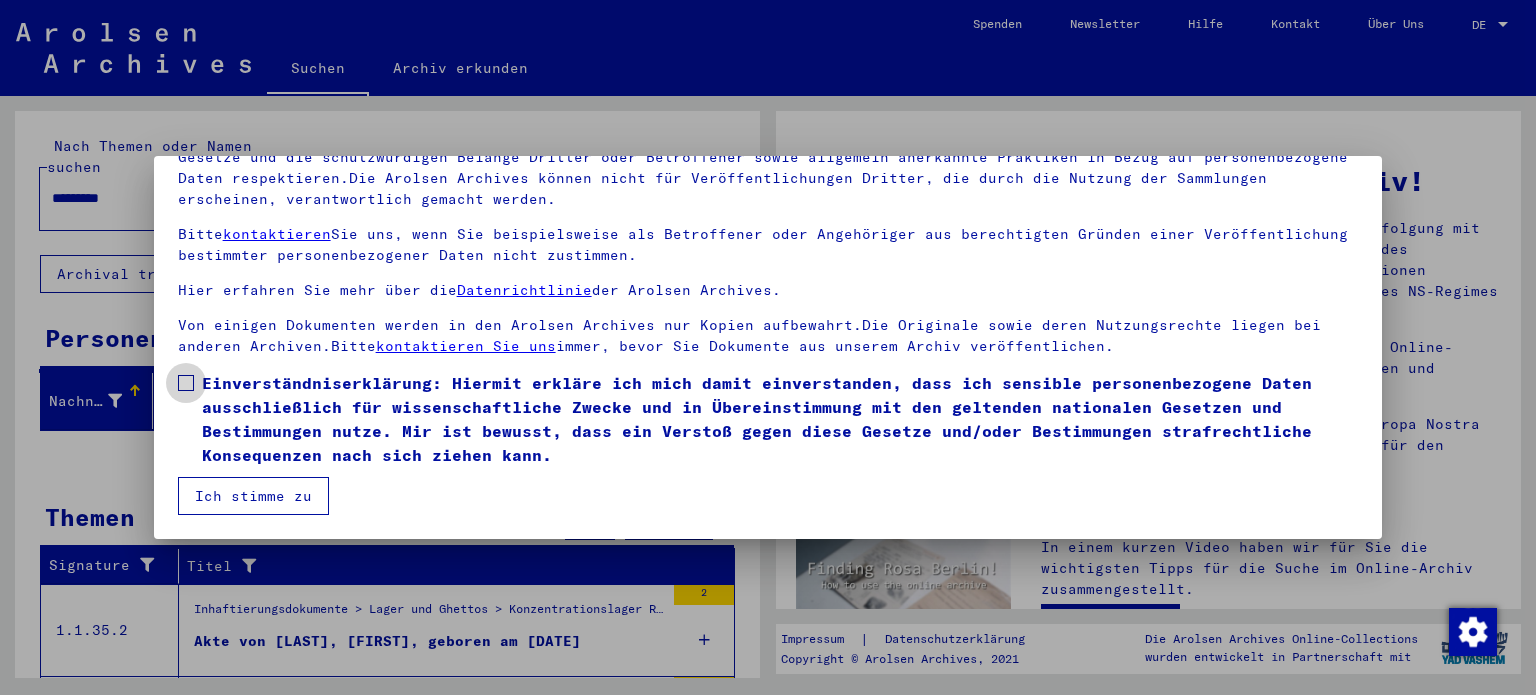 click at bounding box center [186, 383] 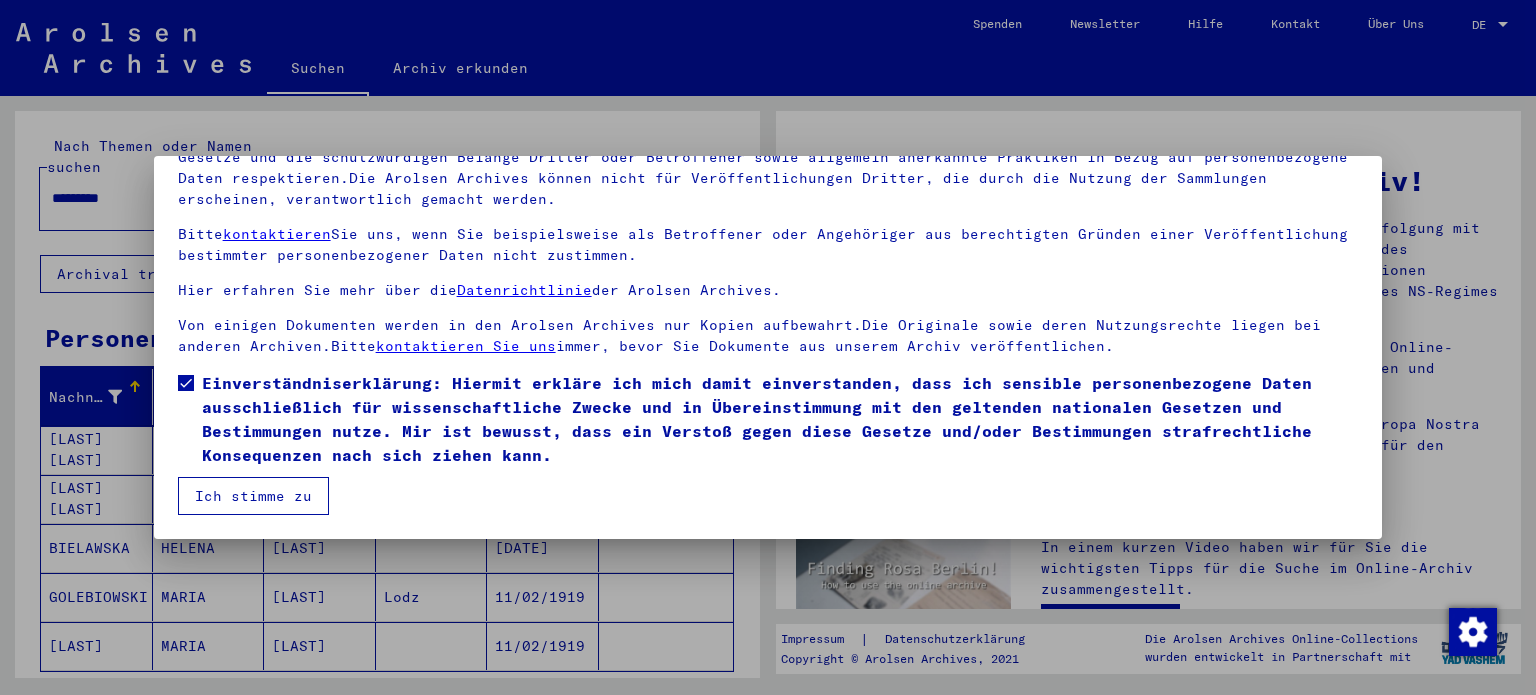click on "Ich stimme zu" at bounding box center [253, 496] 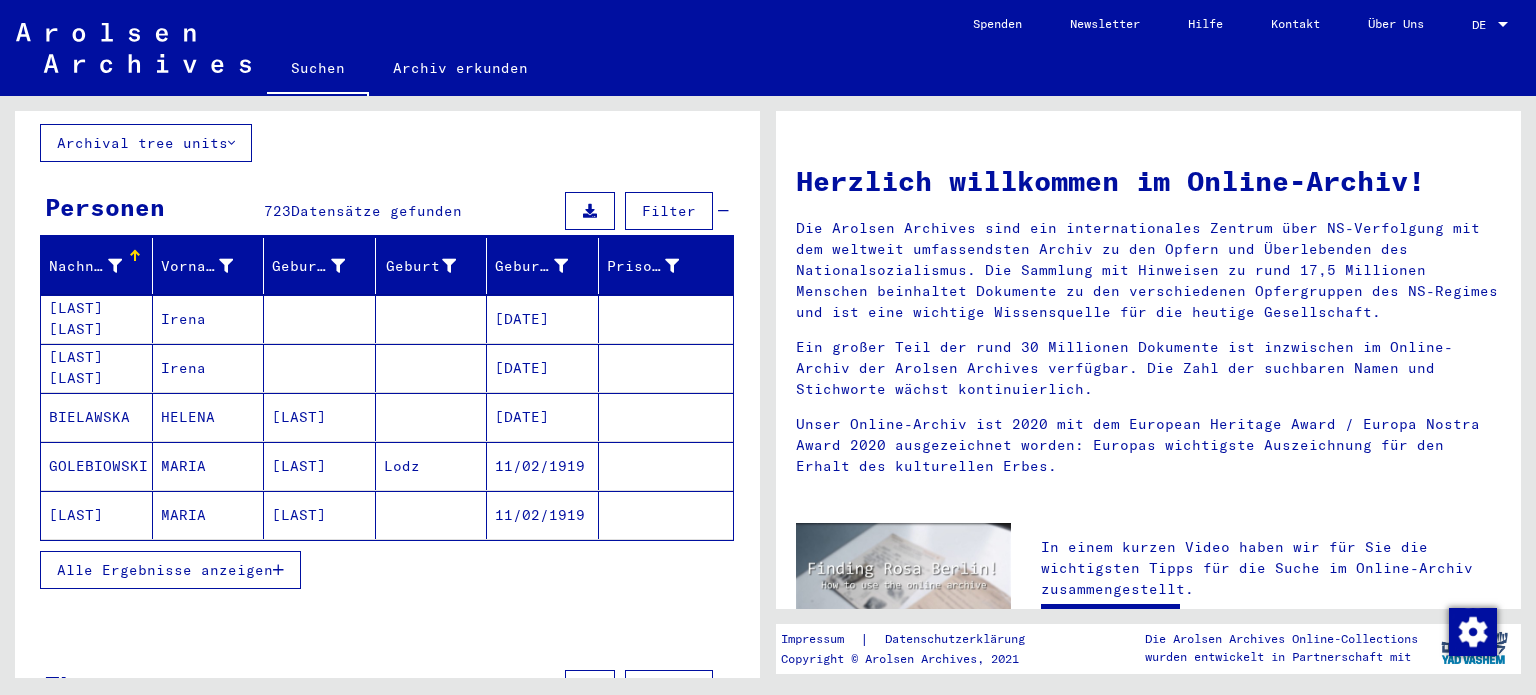 scroll, scrollTop: 134, scrollLeft: 0, axis: vertical 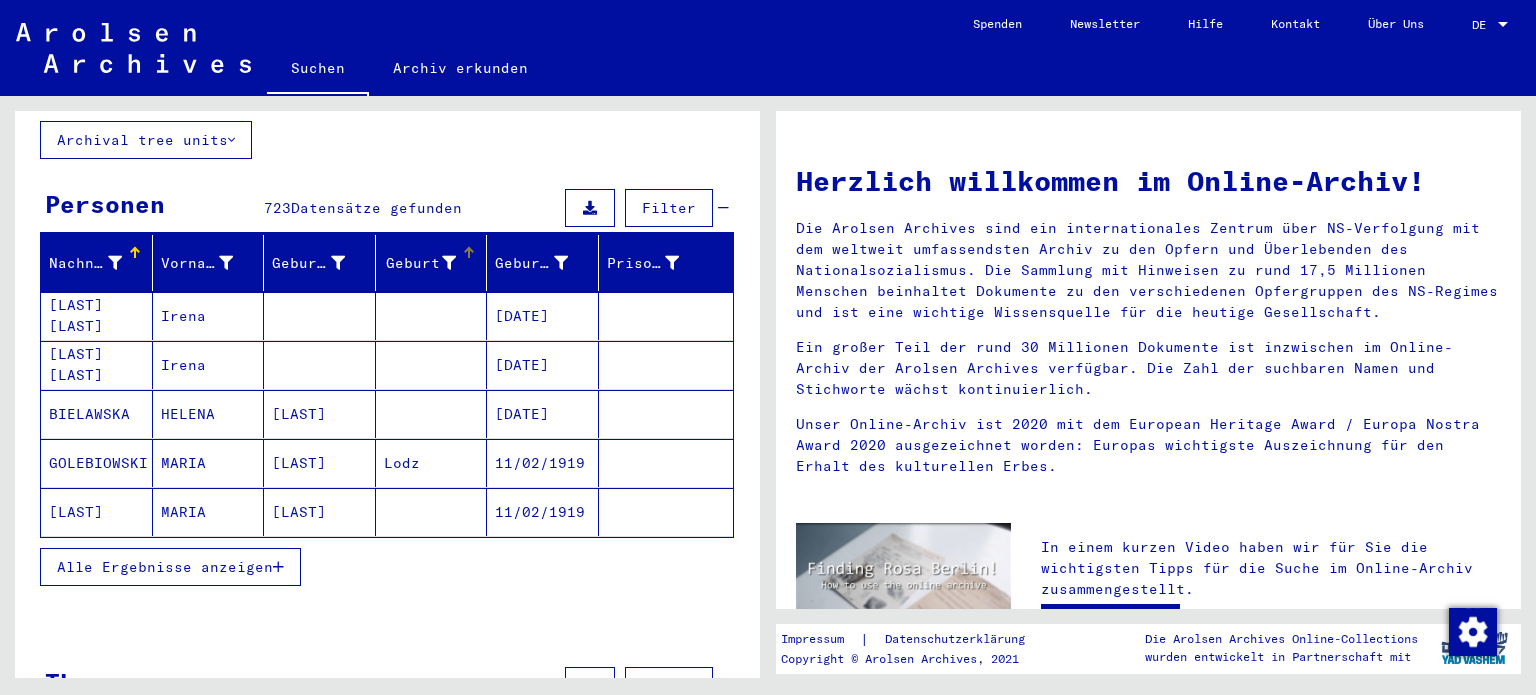 click at bounding box center (449, 263) 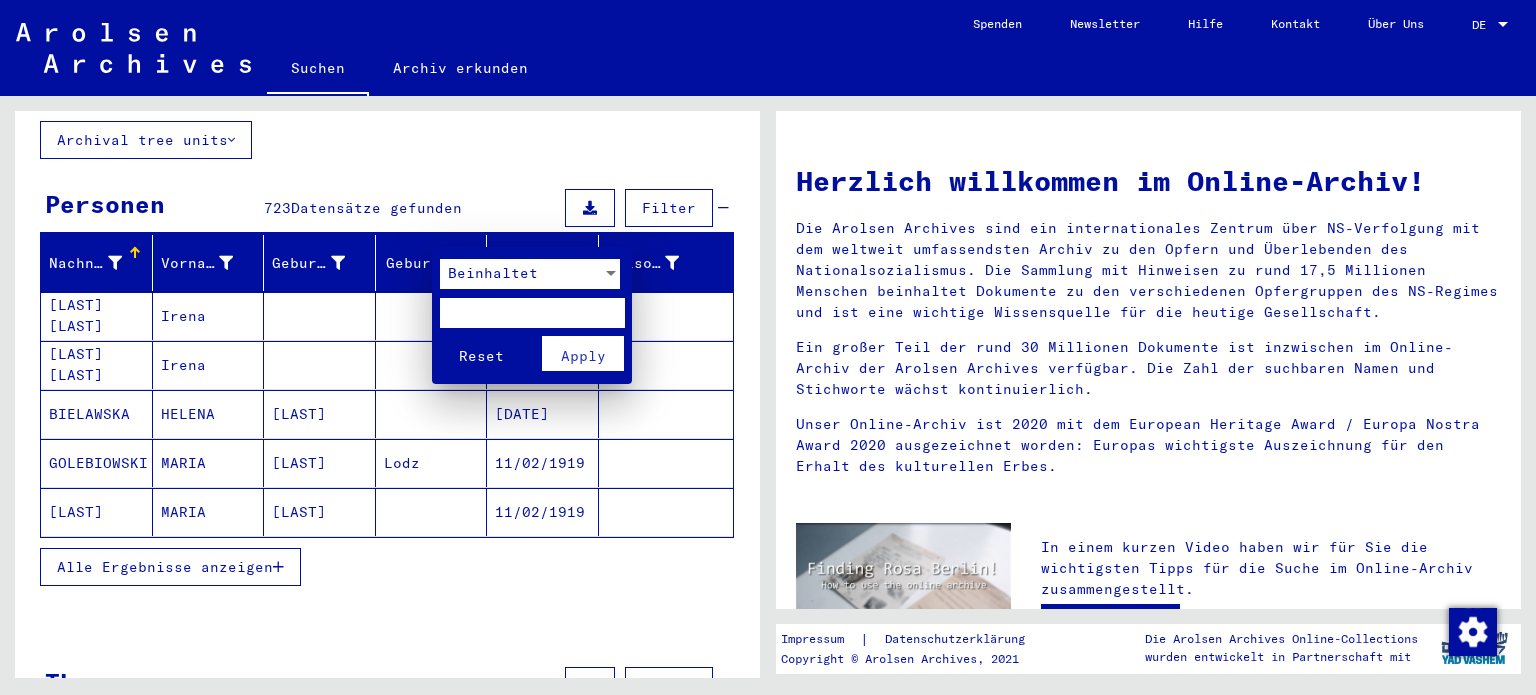 click on "Beinhaltet" at bounding box center (534, 293) 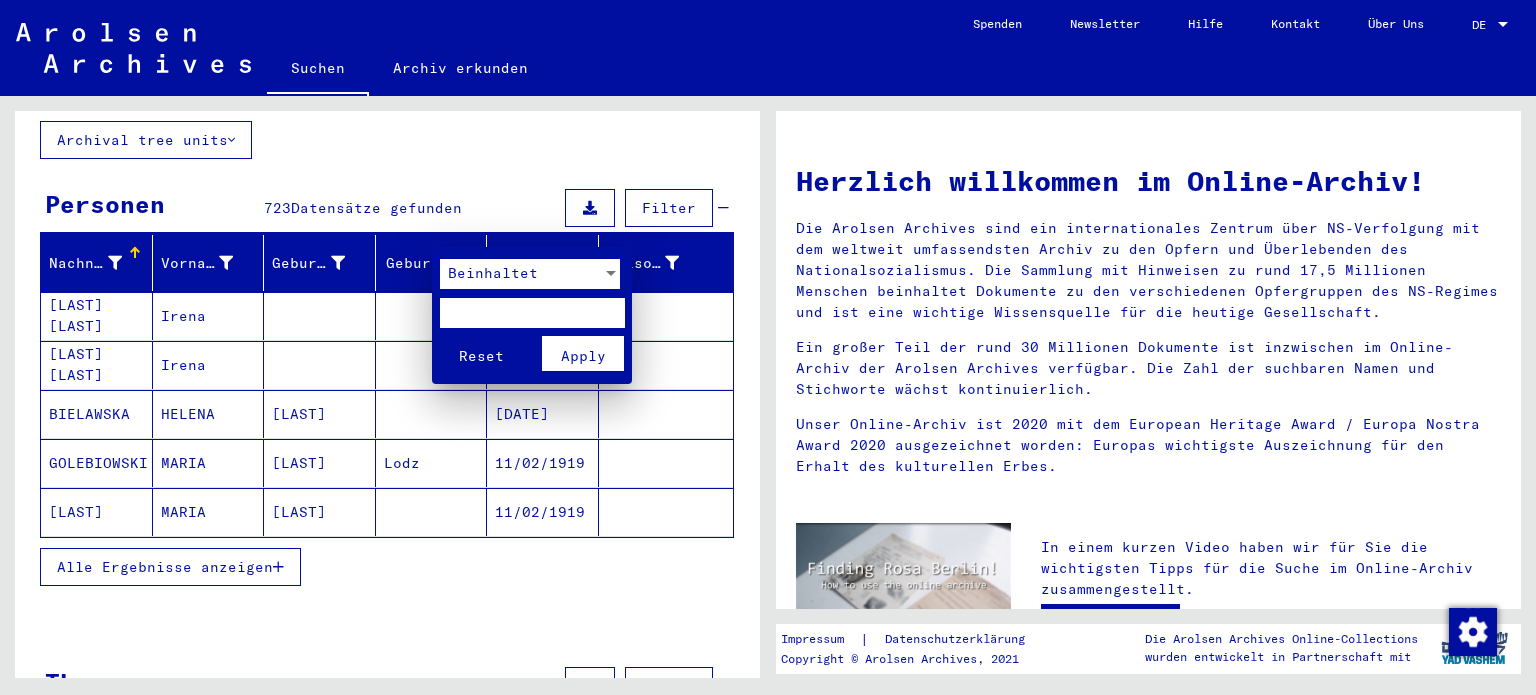 click on "Apply" at bounding box center [583, 353] 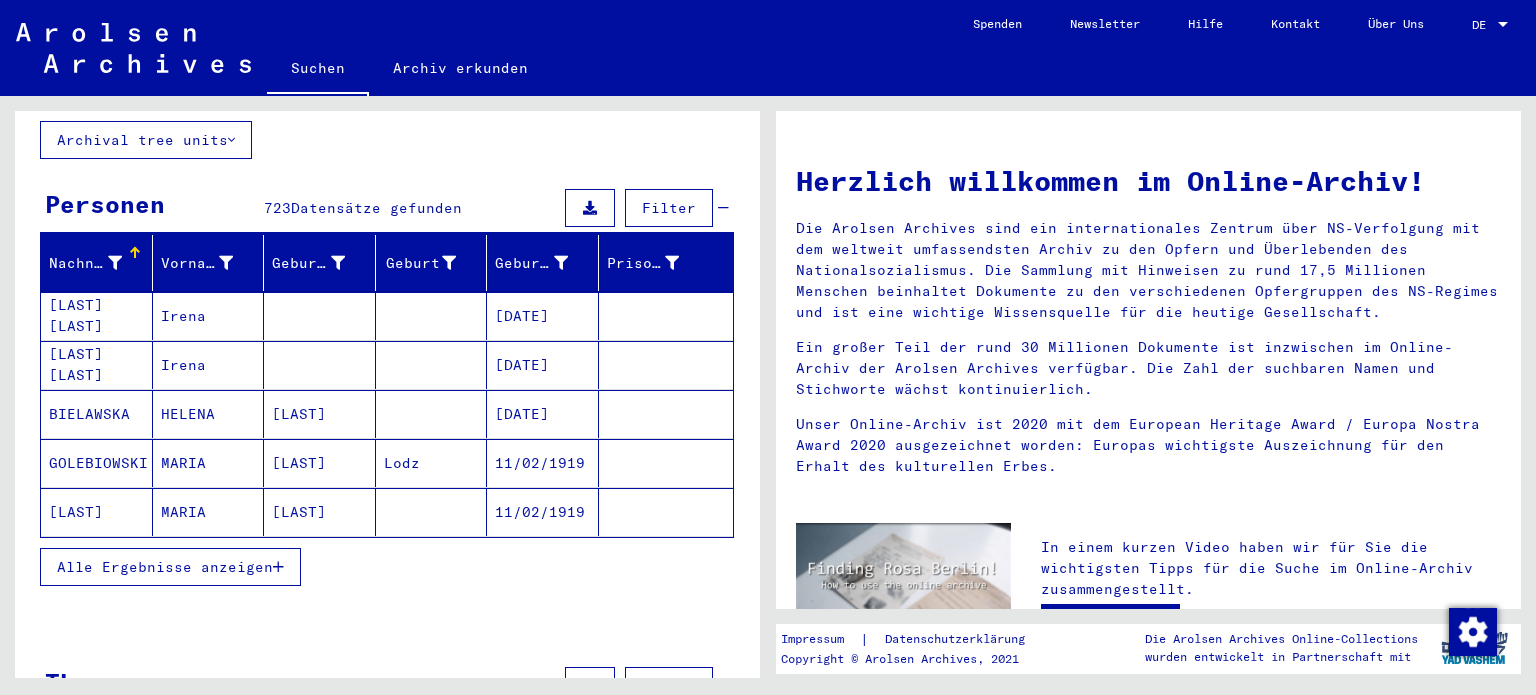 click at bounding box center (278, 567) 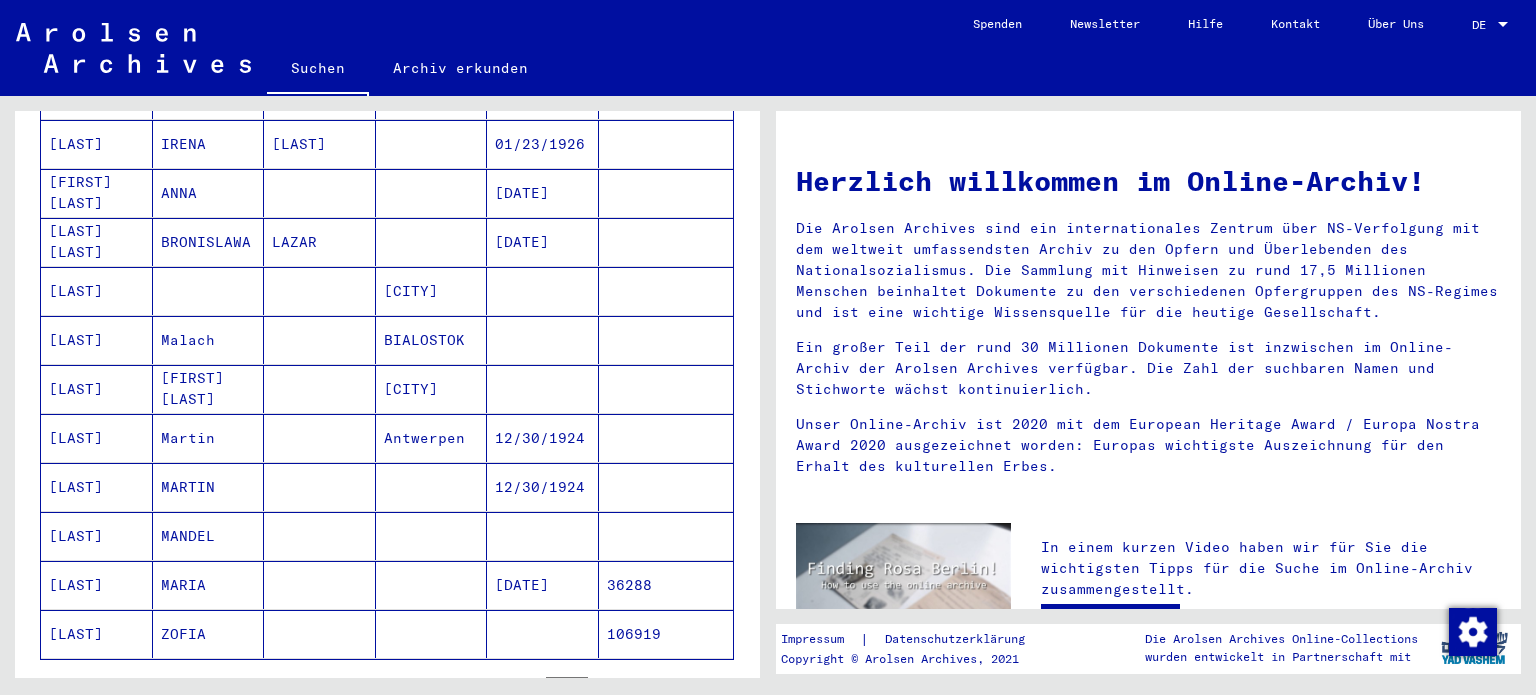scroll, scrollTop: 1136, scrollLeft: 0, axis: vertical 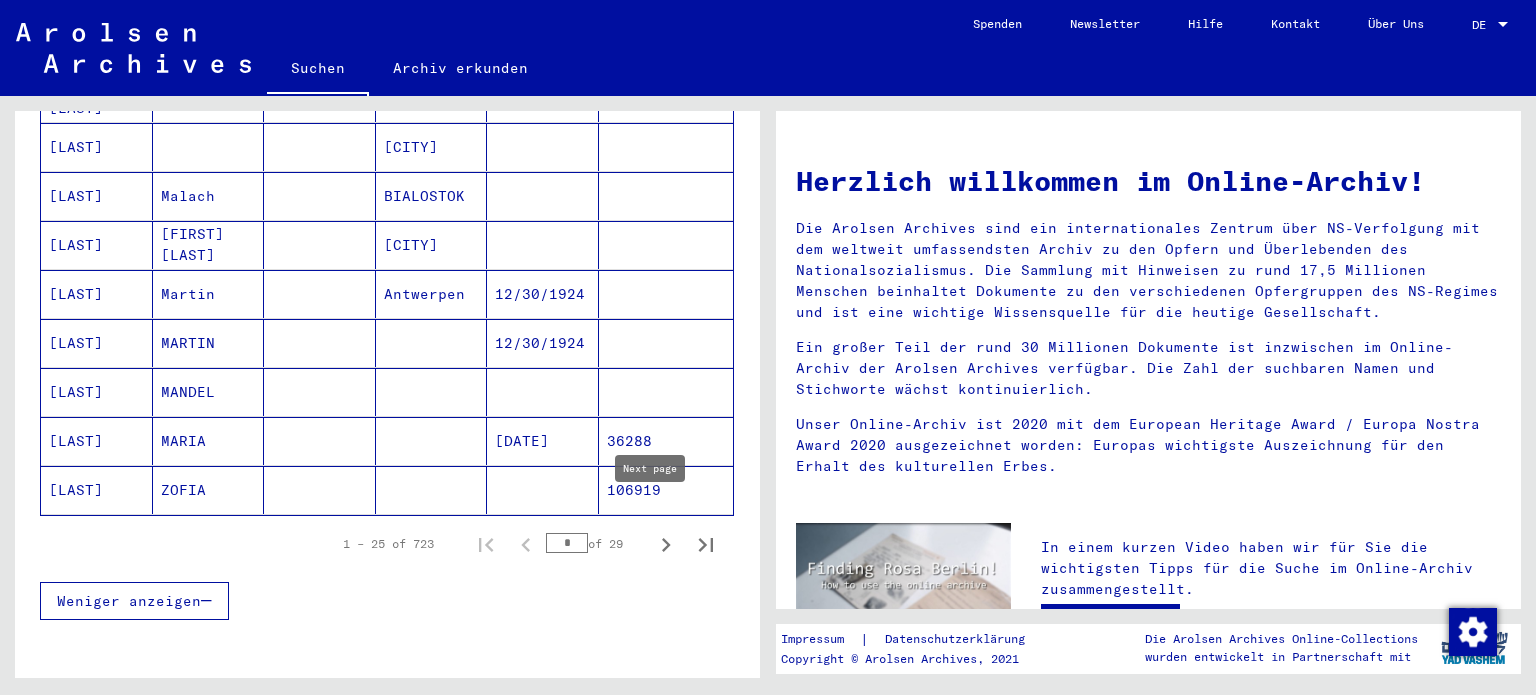 click 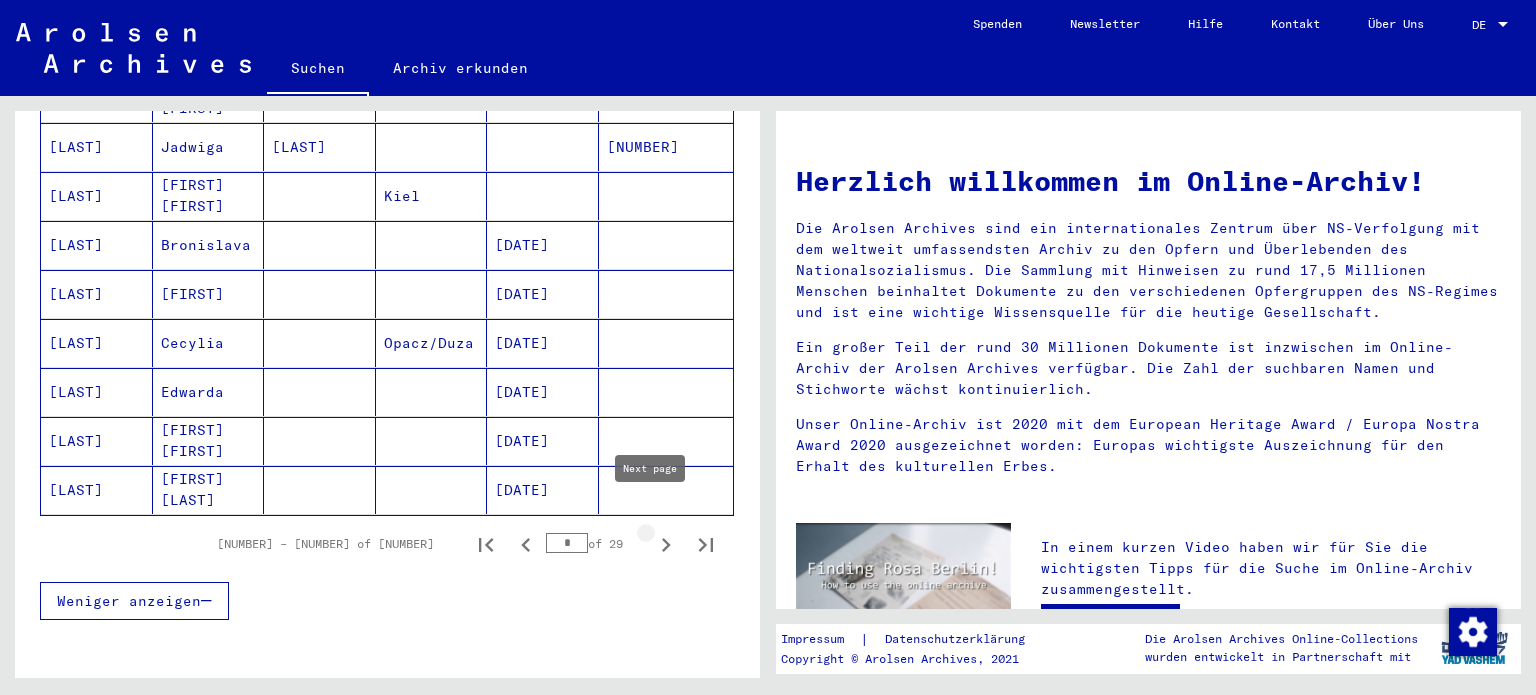 type on "*" 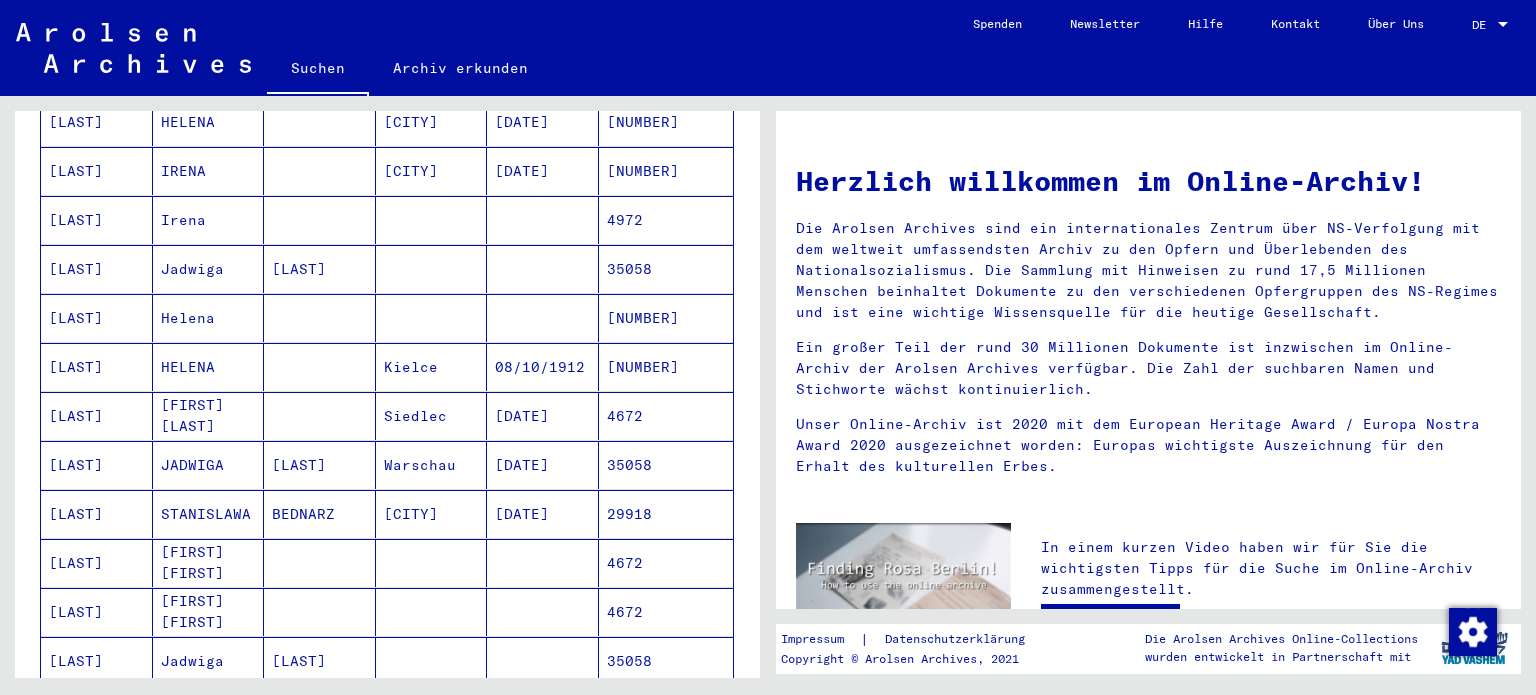 scroll, scrollTop: 380, scrollLeft: 0, axis: vertical 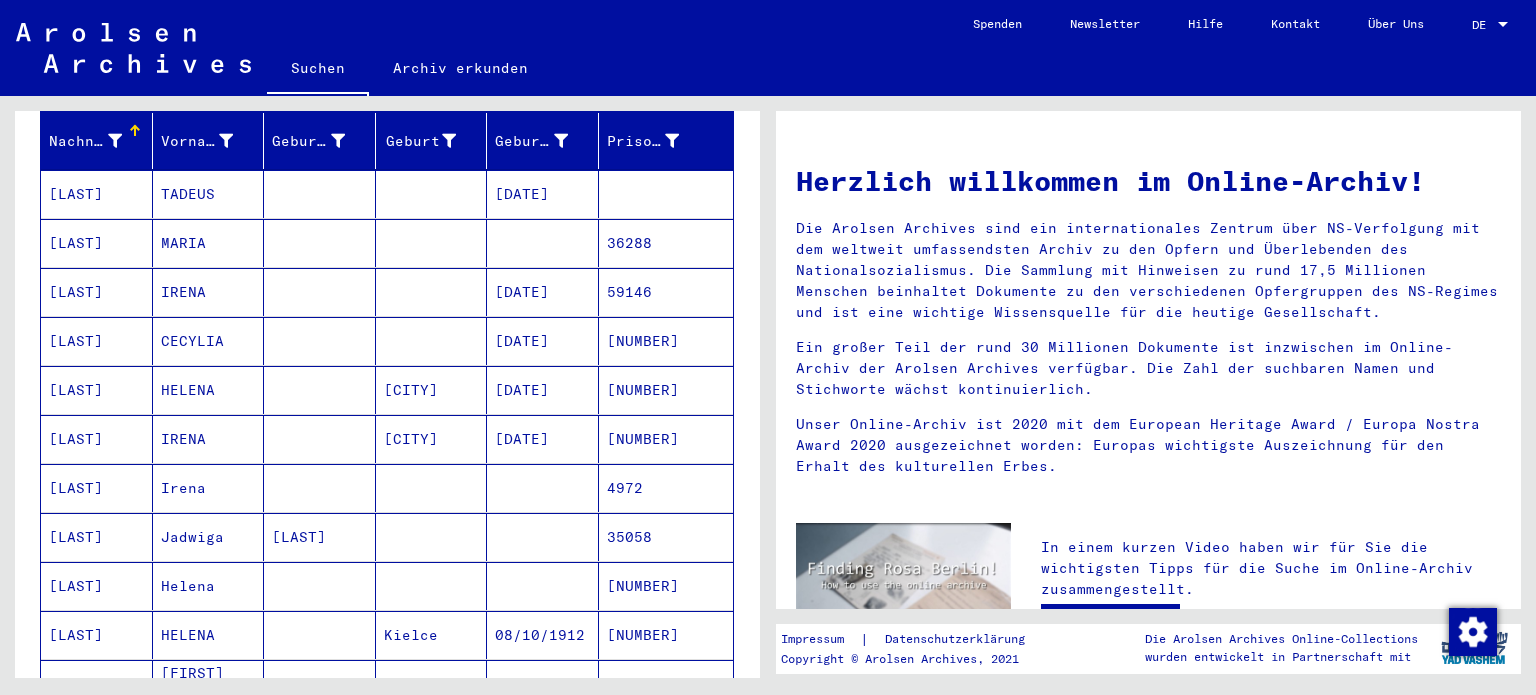 click on "[LAST]" at bounding box center (97, 439) 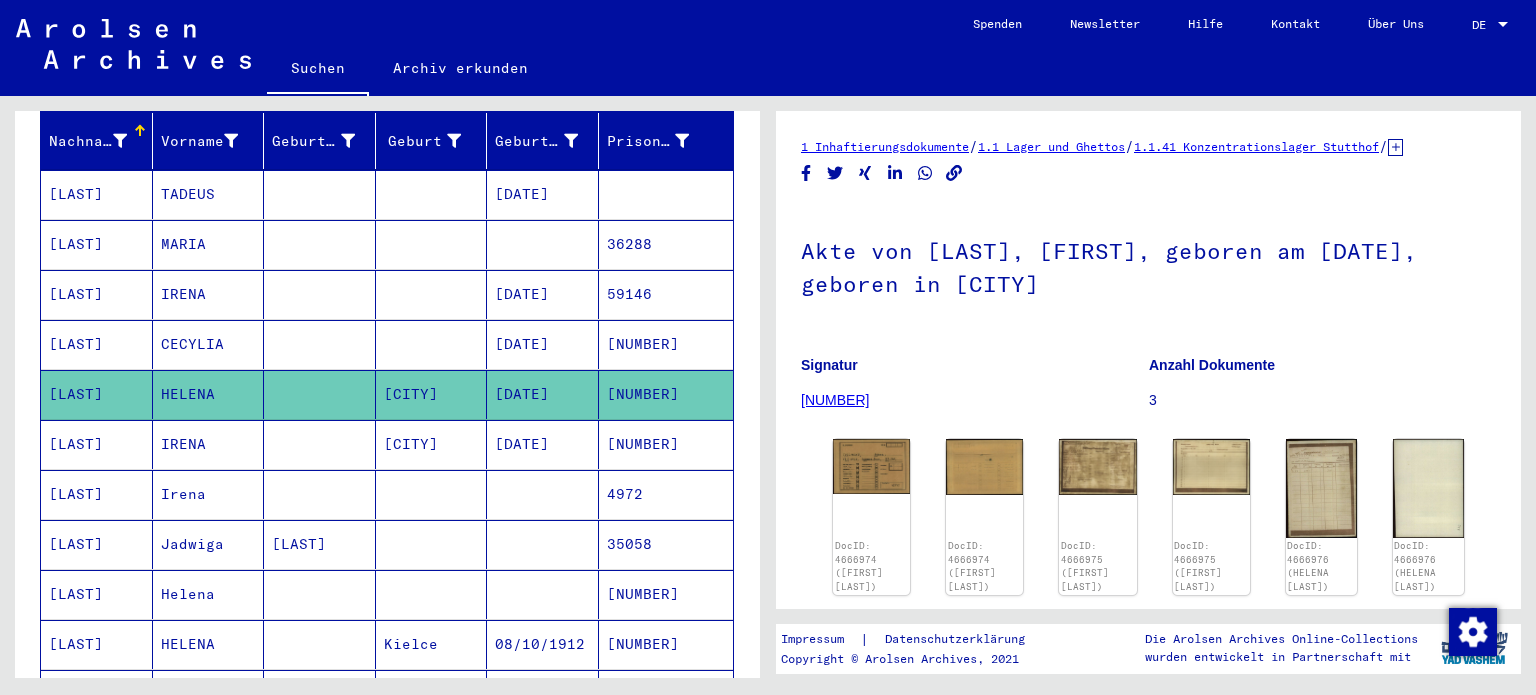 scroll, scrollTop: 0, scrollLeft: 0, axis: both 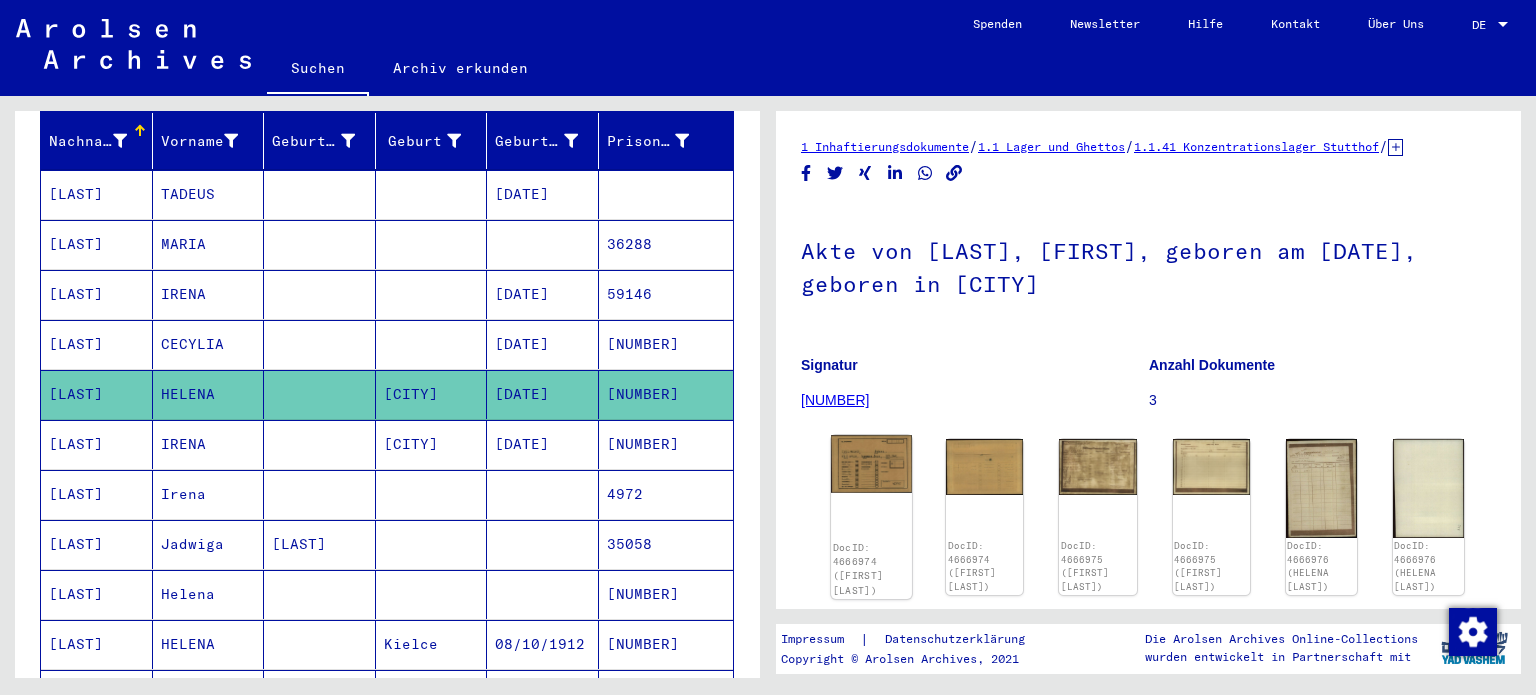 click 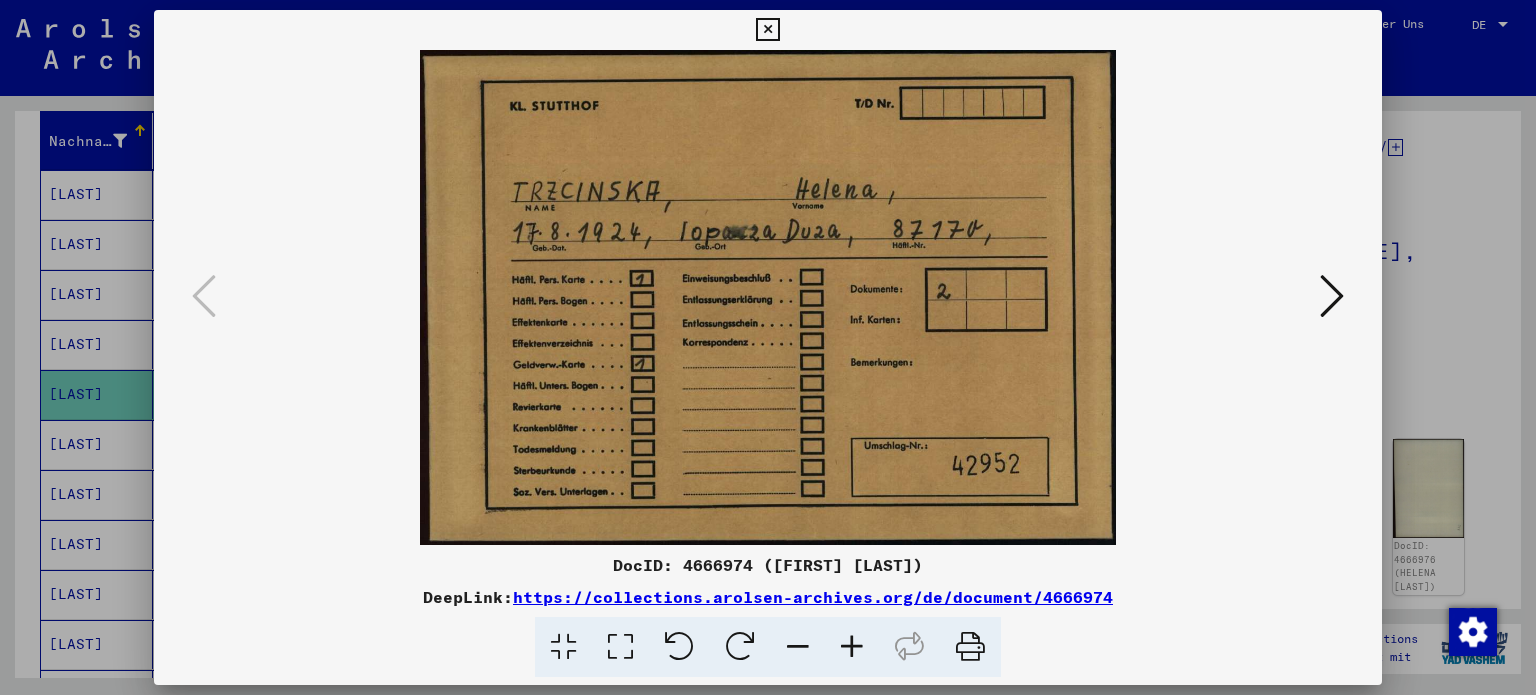 click at bounding box center (1332, 296) 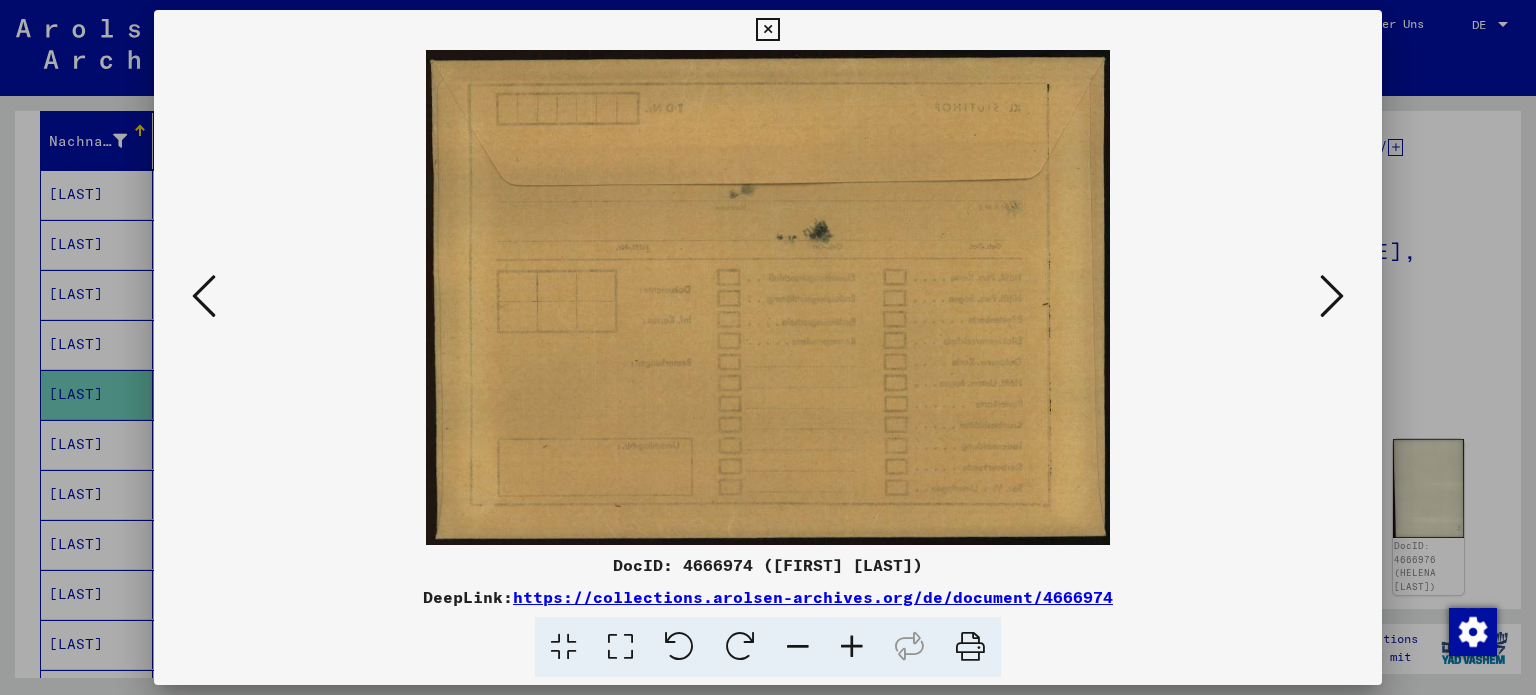 click at bounding box center (1332, 296) 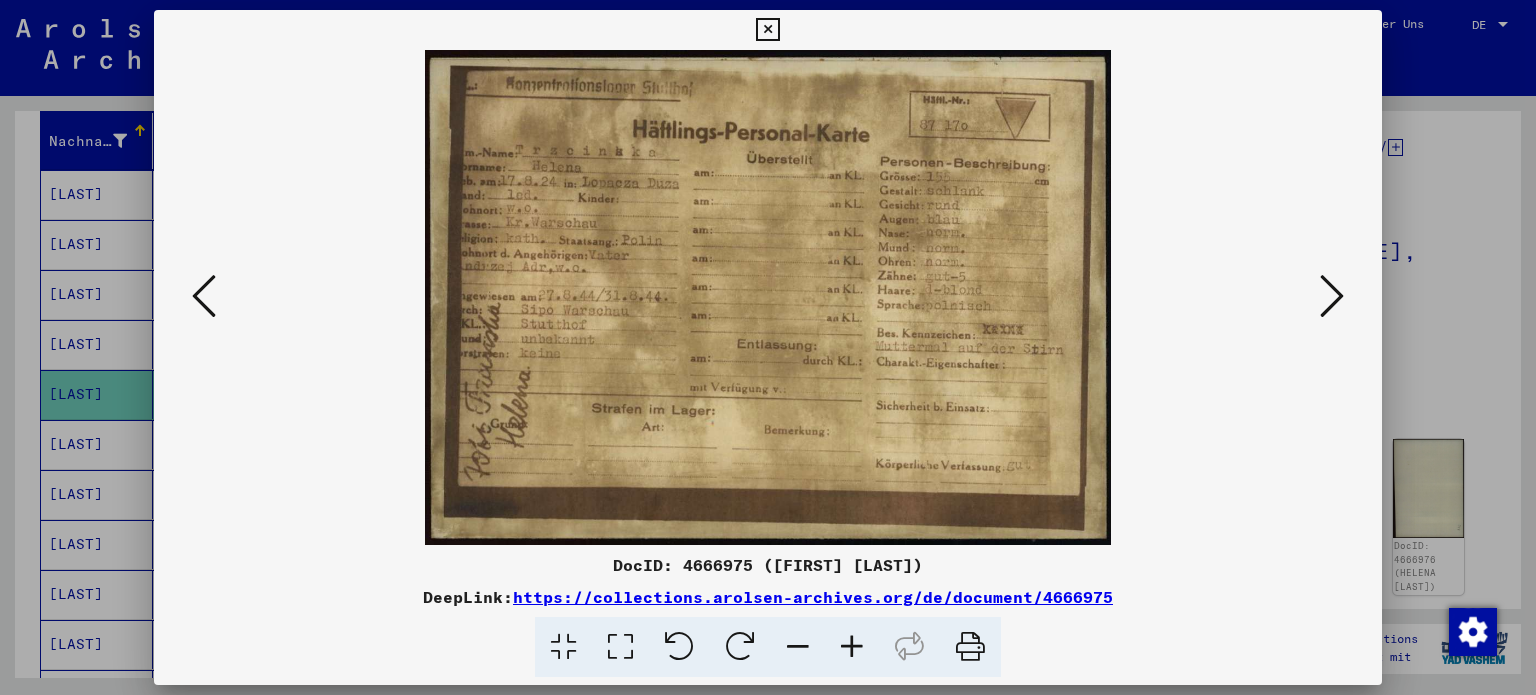 type 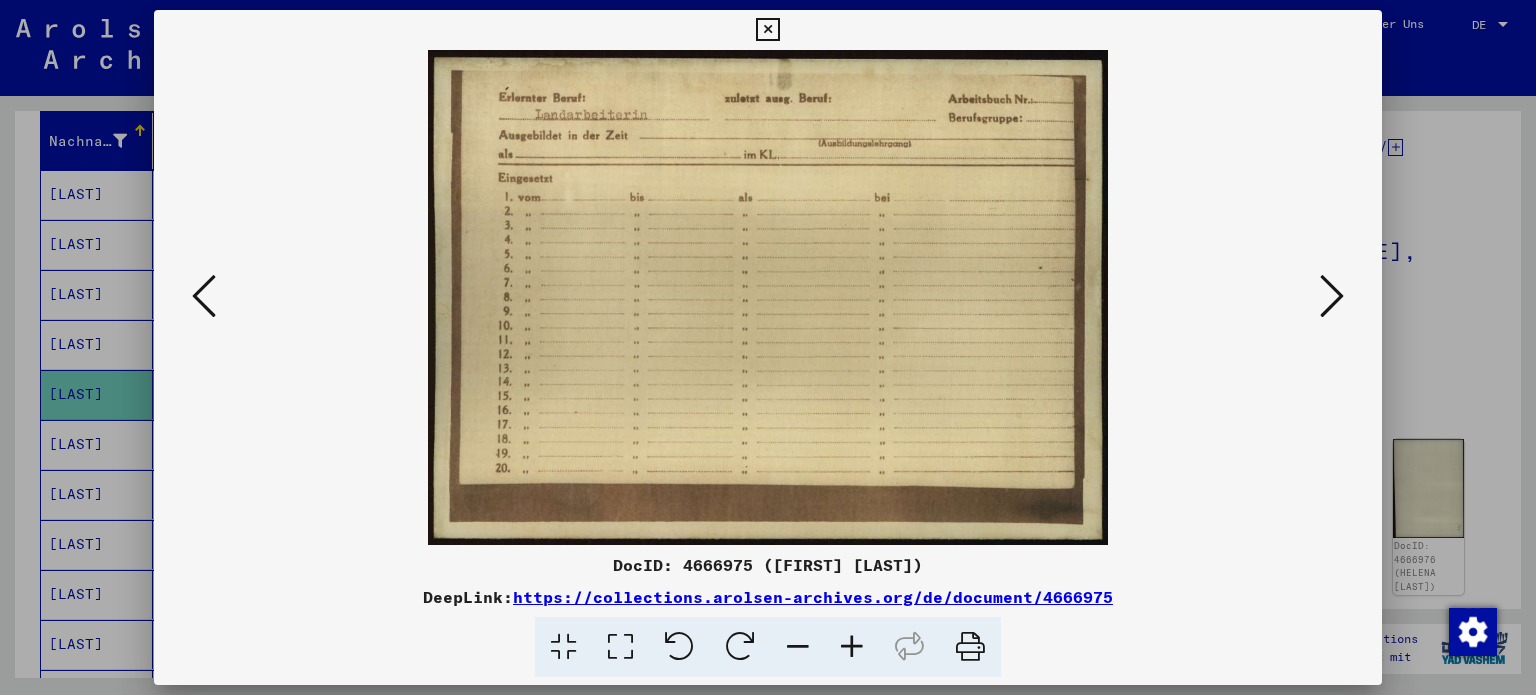 click at bounding box center [1332, 297] 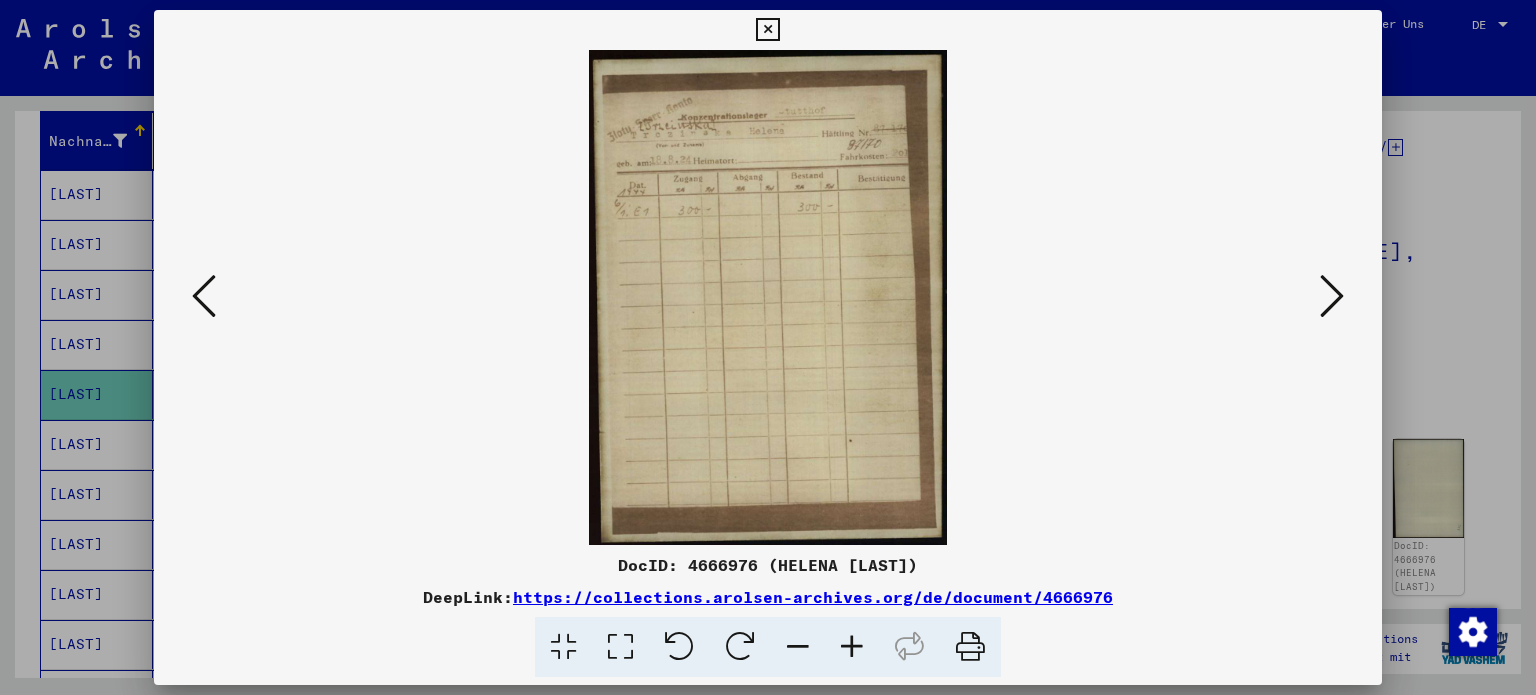 click at bounding box center [1332, 297] 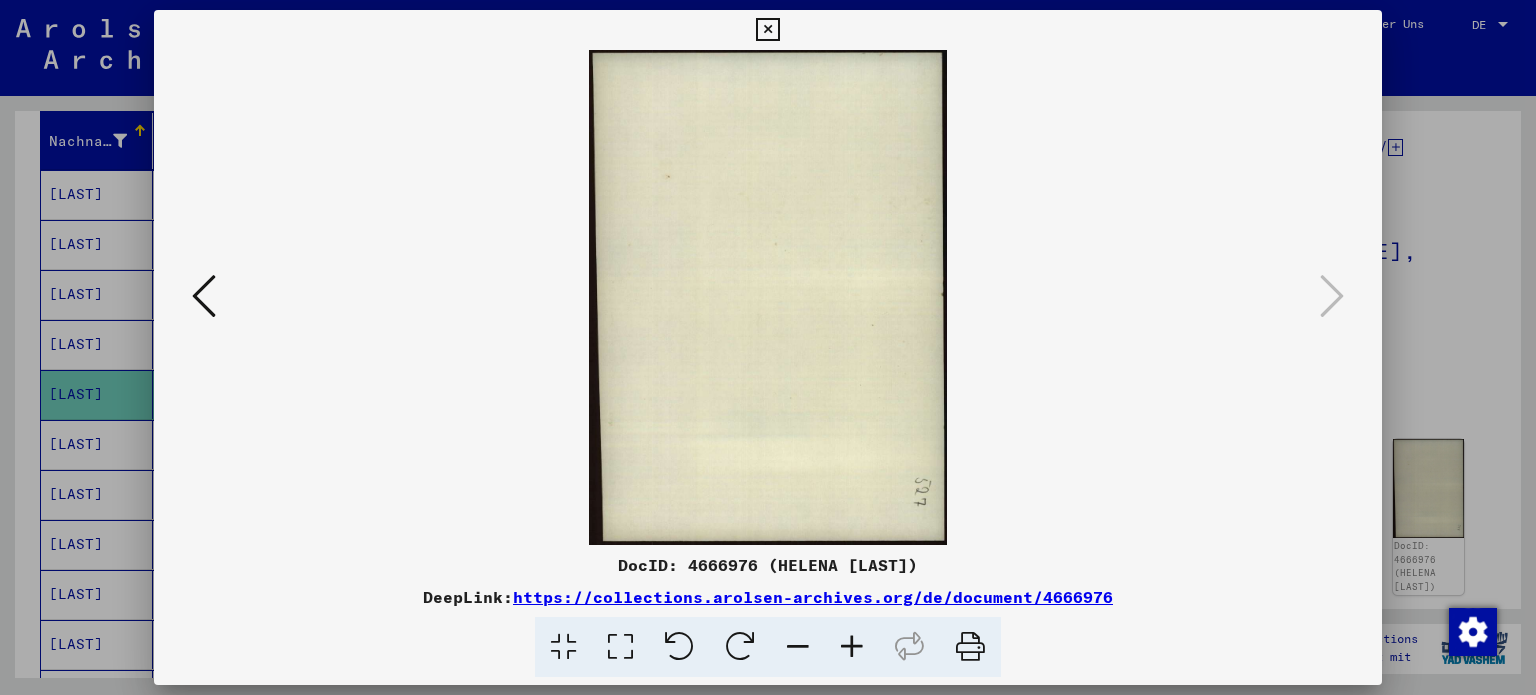 click at bounding box center [768, 347] 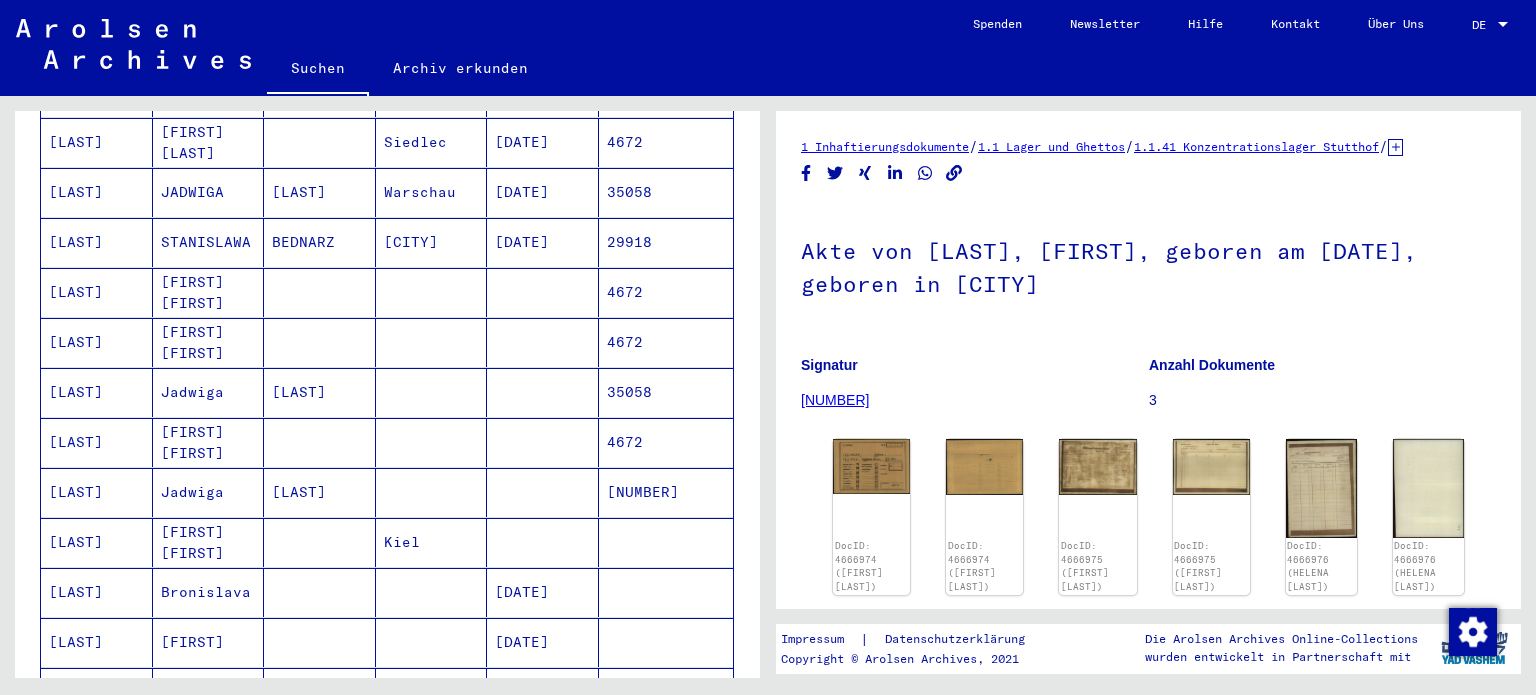 scroll, scrollTop: 1094, scrollLeft: 0, axis: vertical 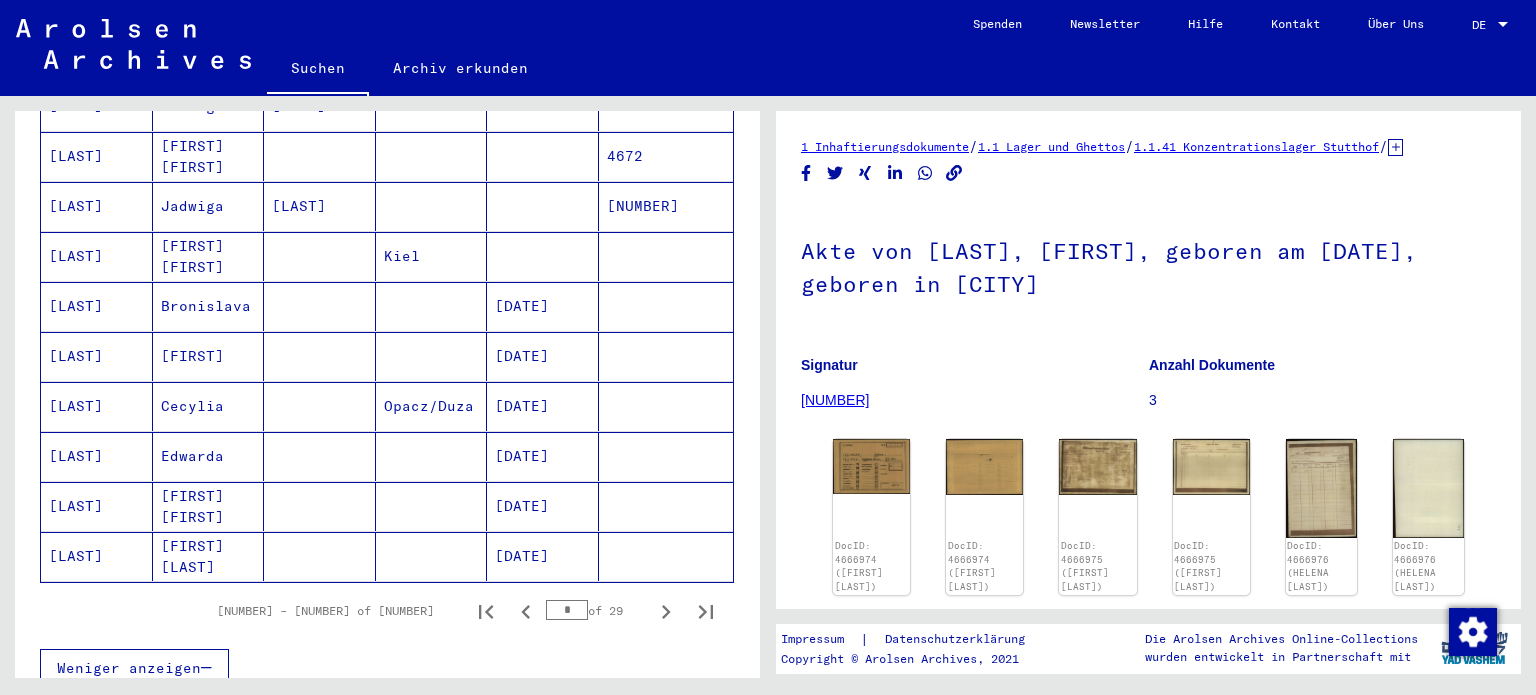 click on "Opacz/Duza" at bounding box center [432, 456] 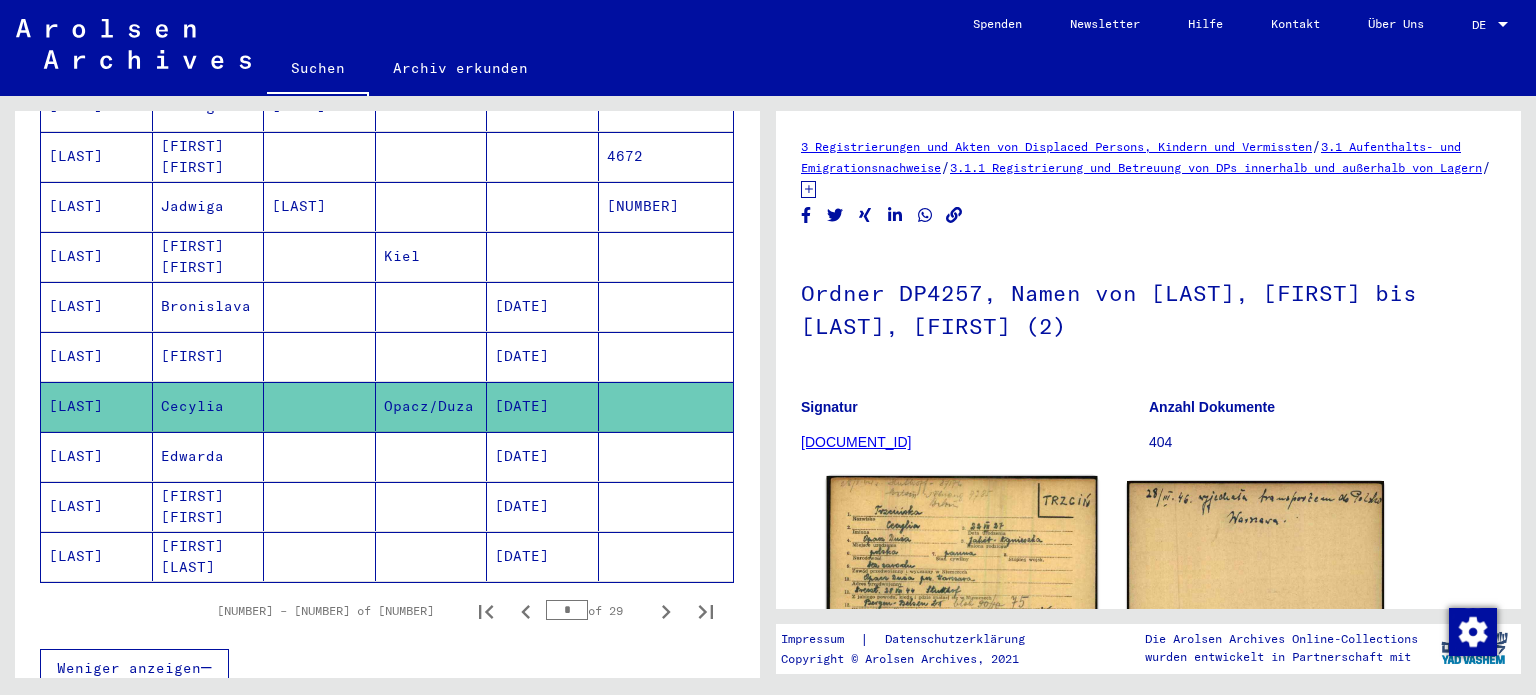 scroll, scrollTop: 0, scrollLeft: 0, axis: both 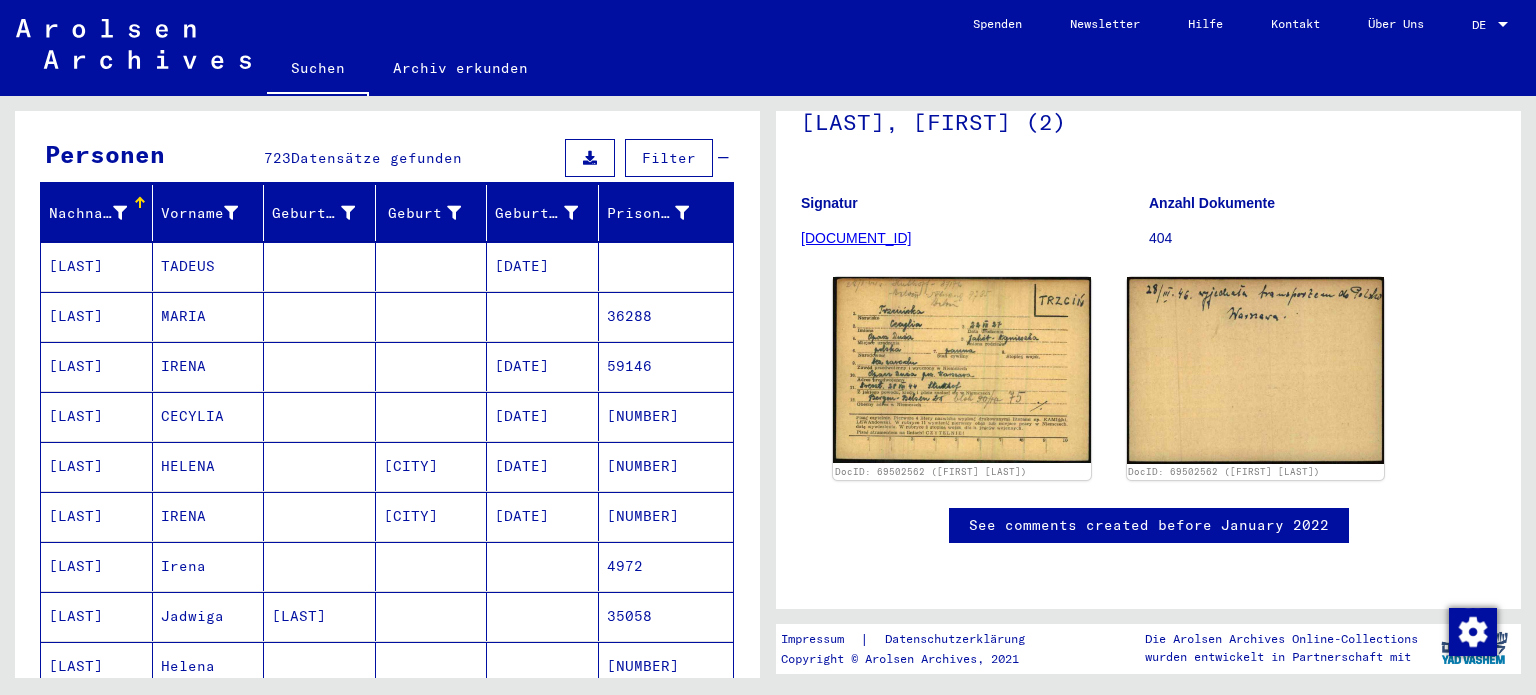 click on "[CITY]" at bounding box center (432, 566) 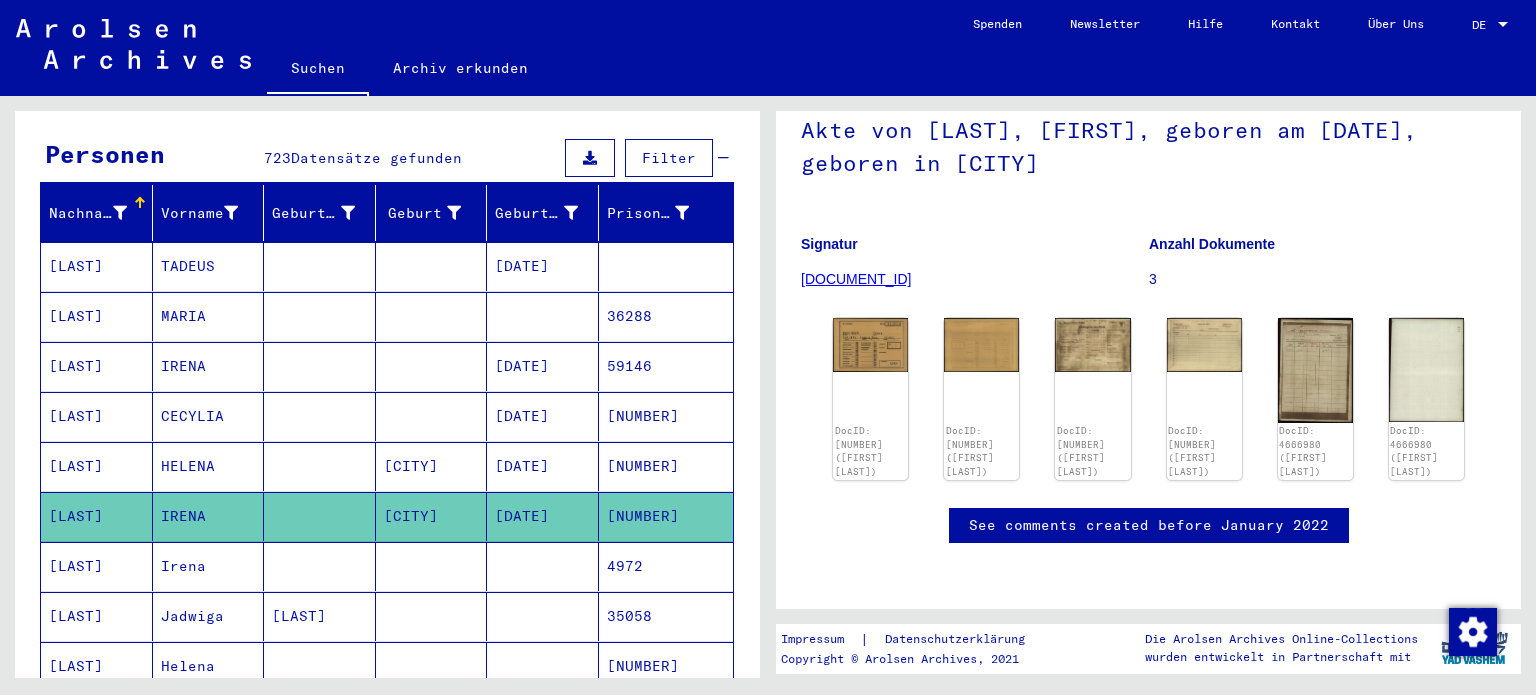 scroll, scrollTop: 144, scrollLeft: 0, axis: vertical 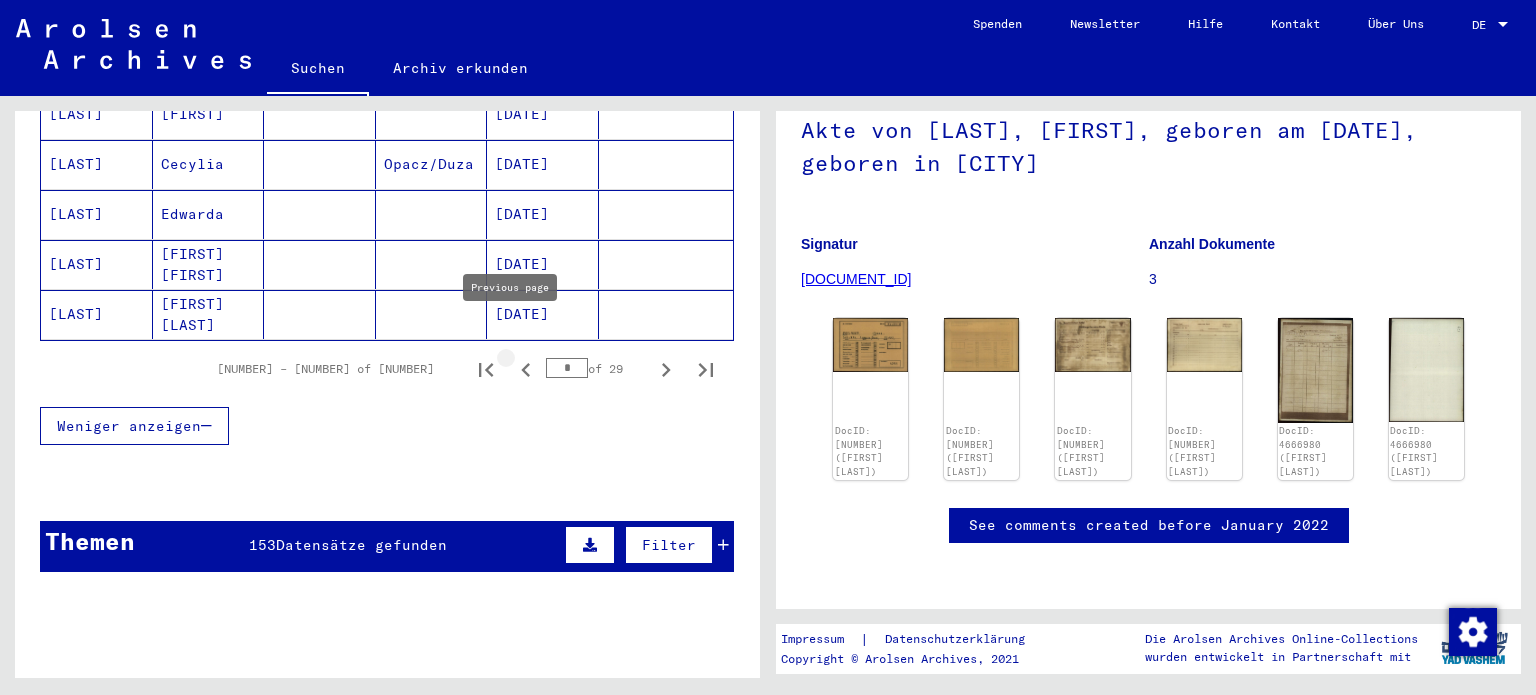 click 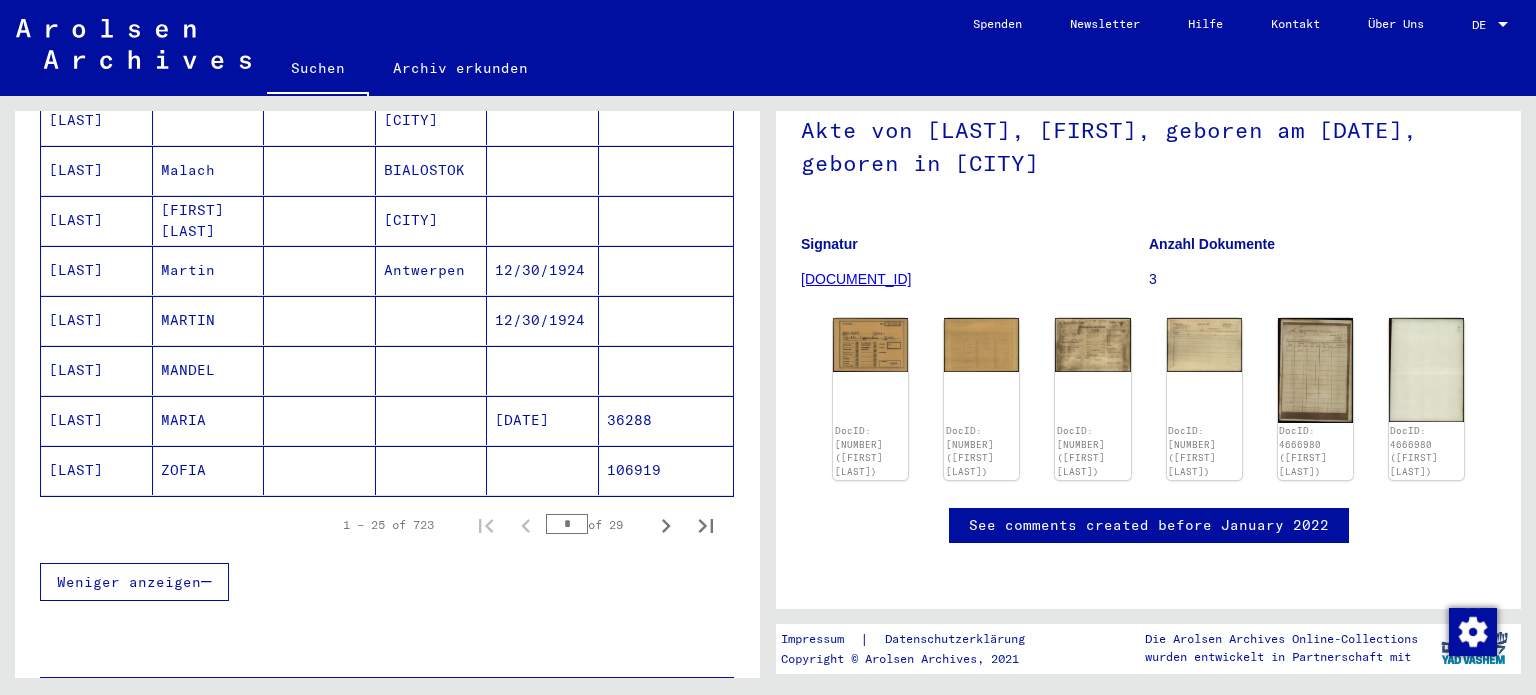 scroll, scrollTop: 1179, scrollLeft: 0, axis: vertical 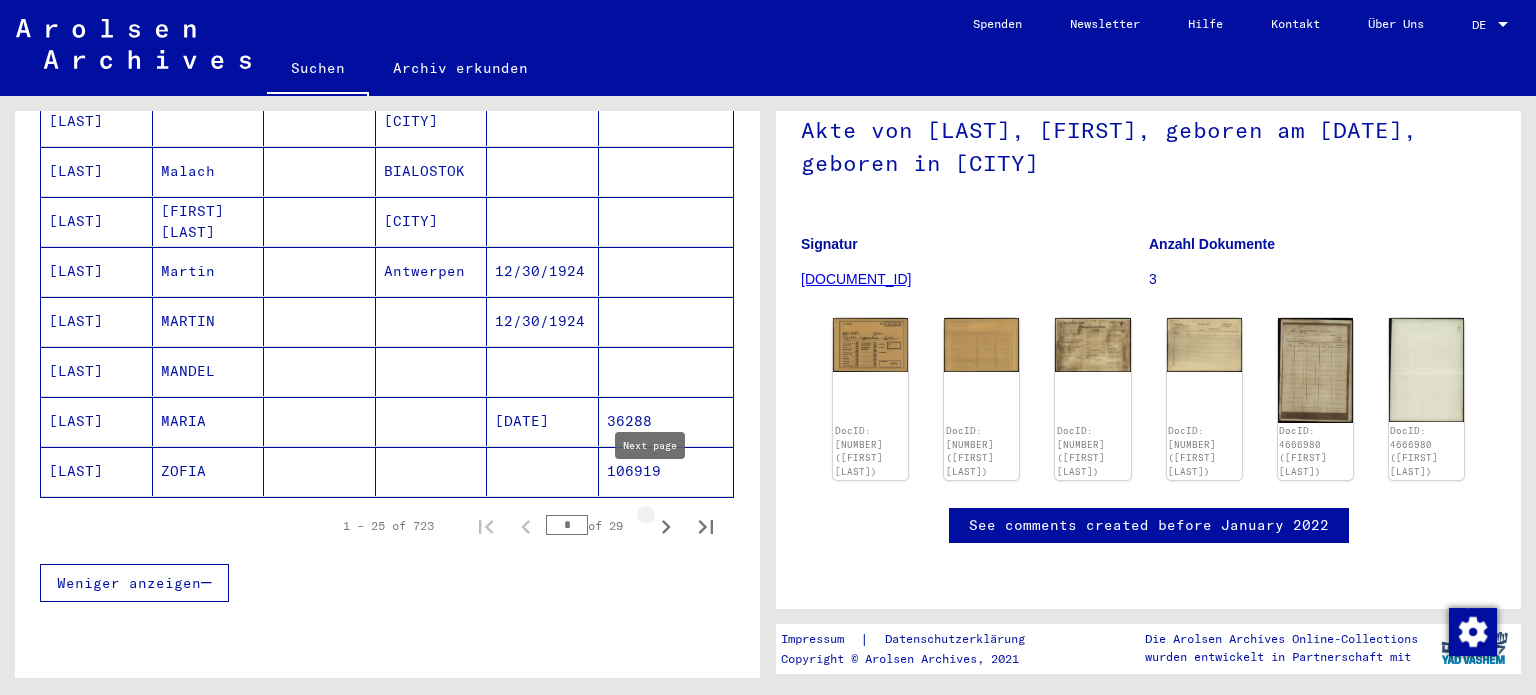 click 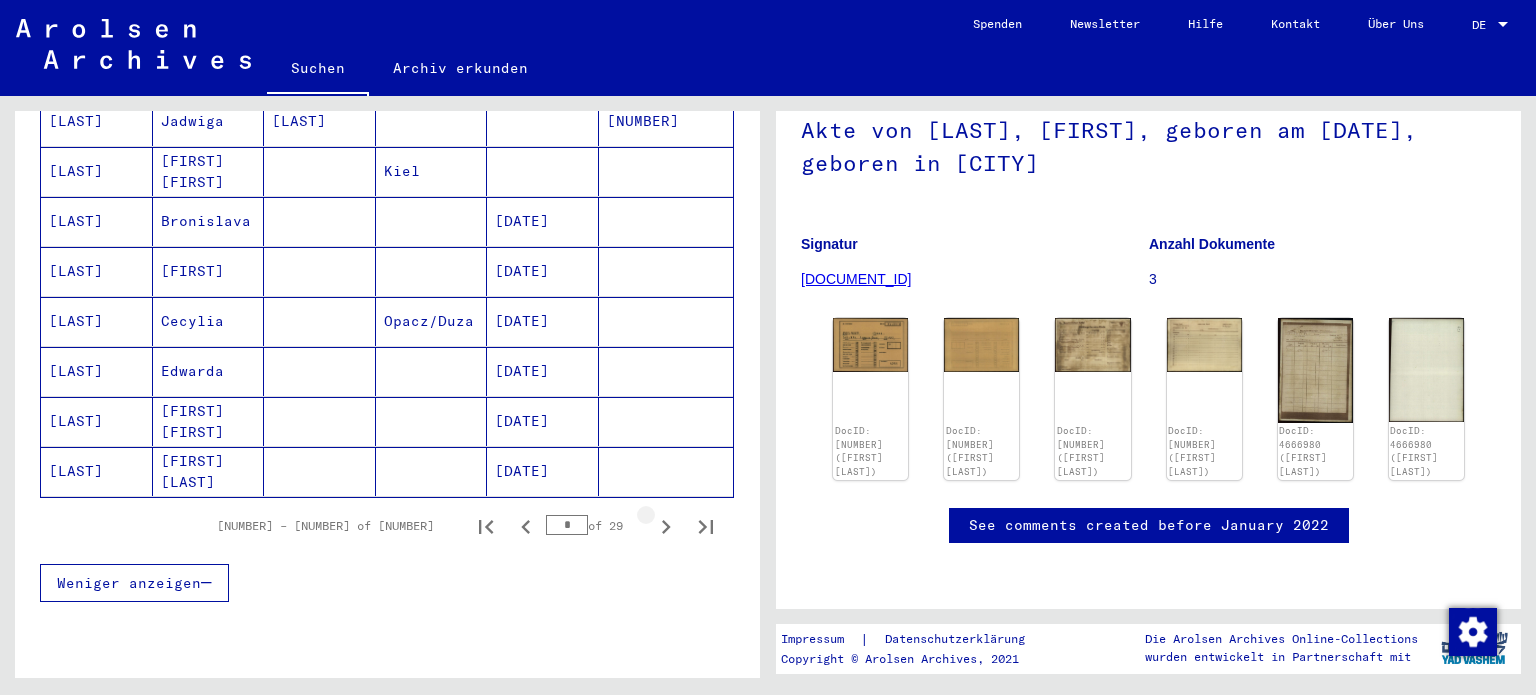 click 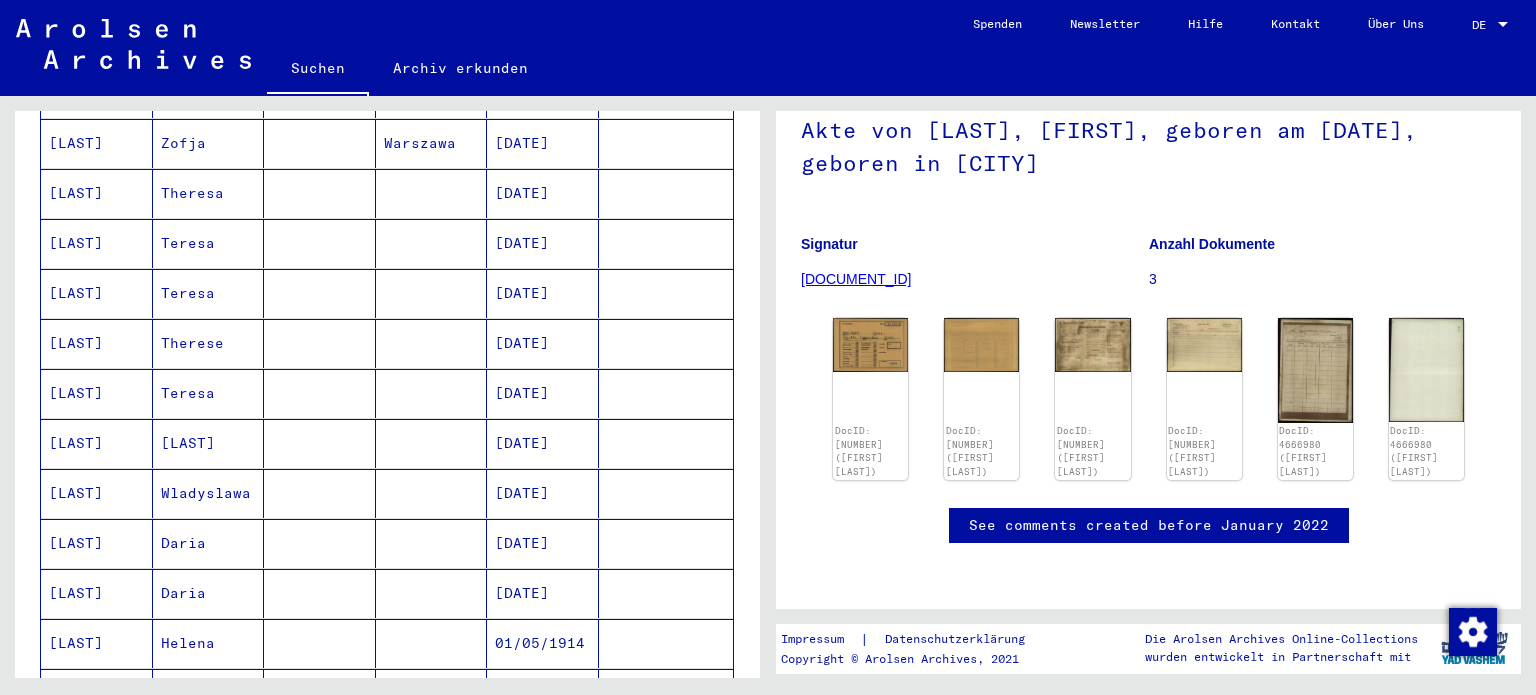 scroll, scrollTop: 380, scrollLeft: 0, axis: vertical 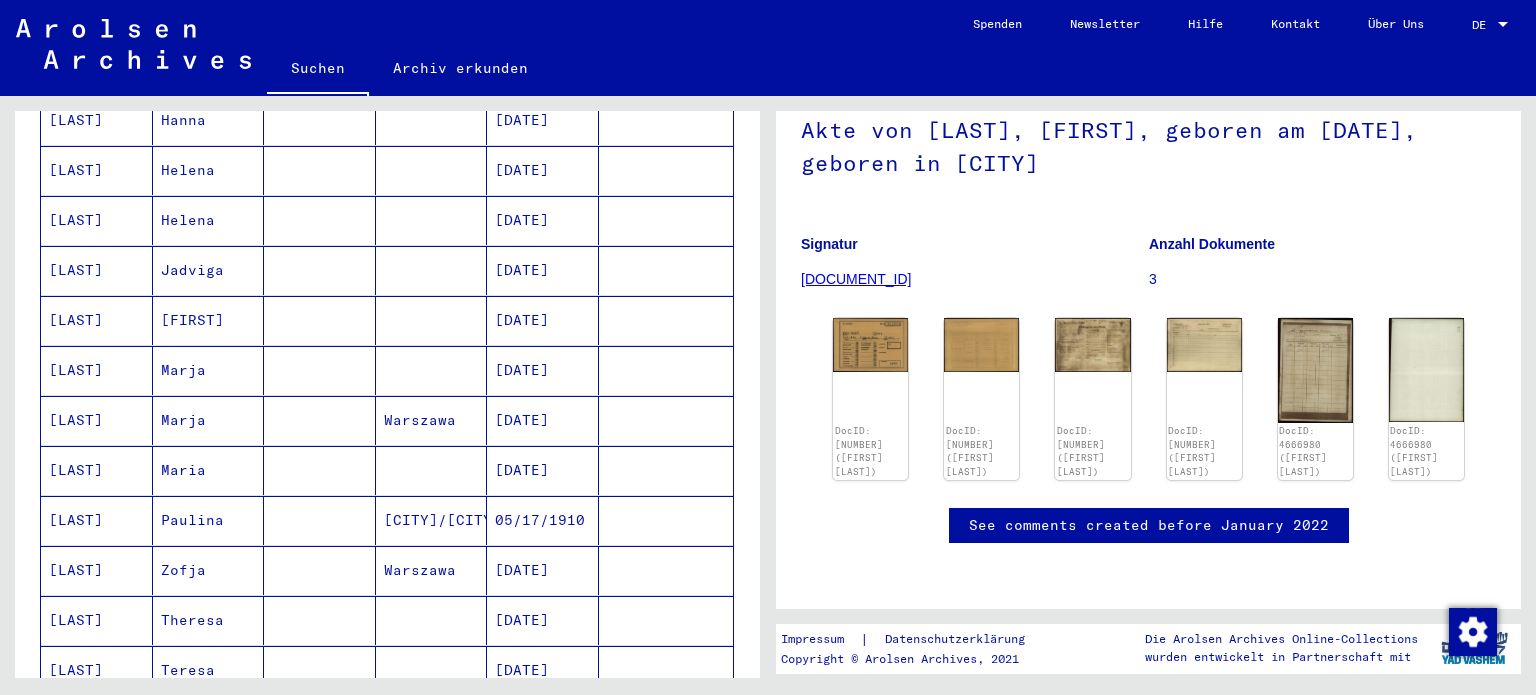 click on "Warszawa" at bounding box center (432, 470) 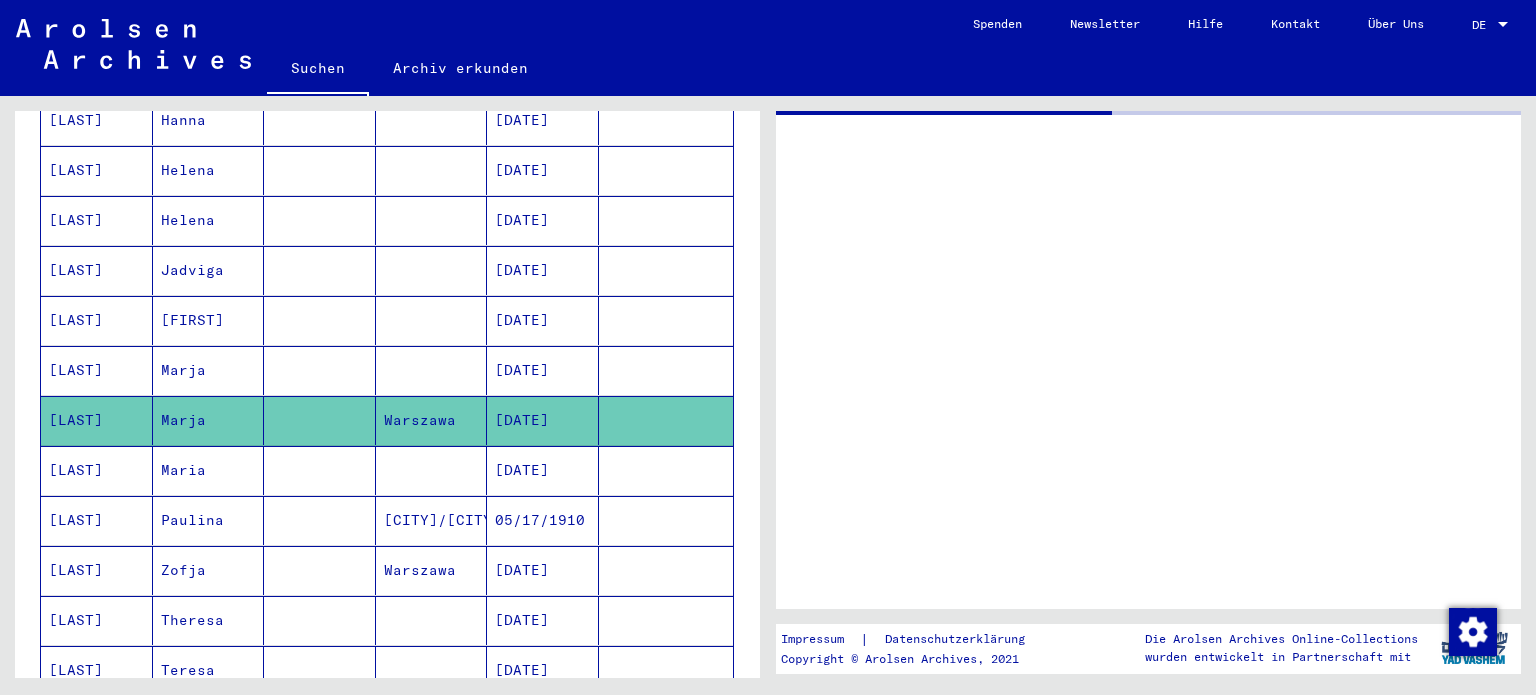 scroll, scrollTop: 0, scrollLeft: 0, axis: both 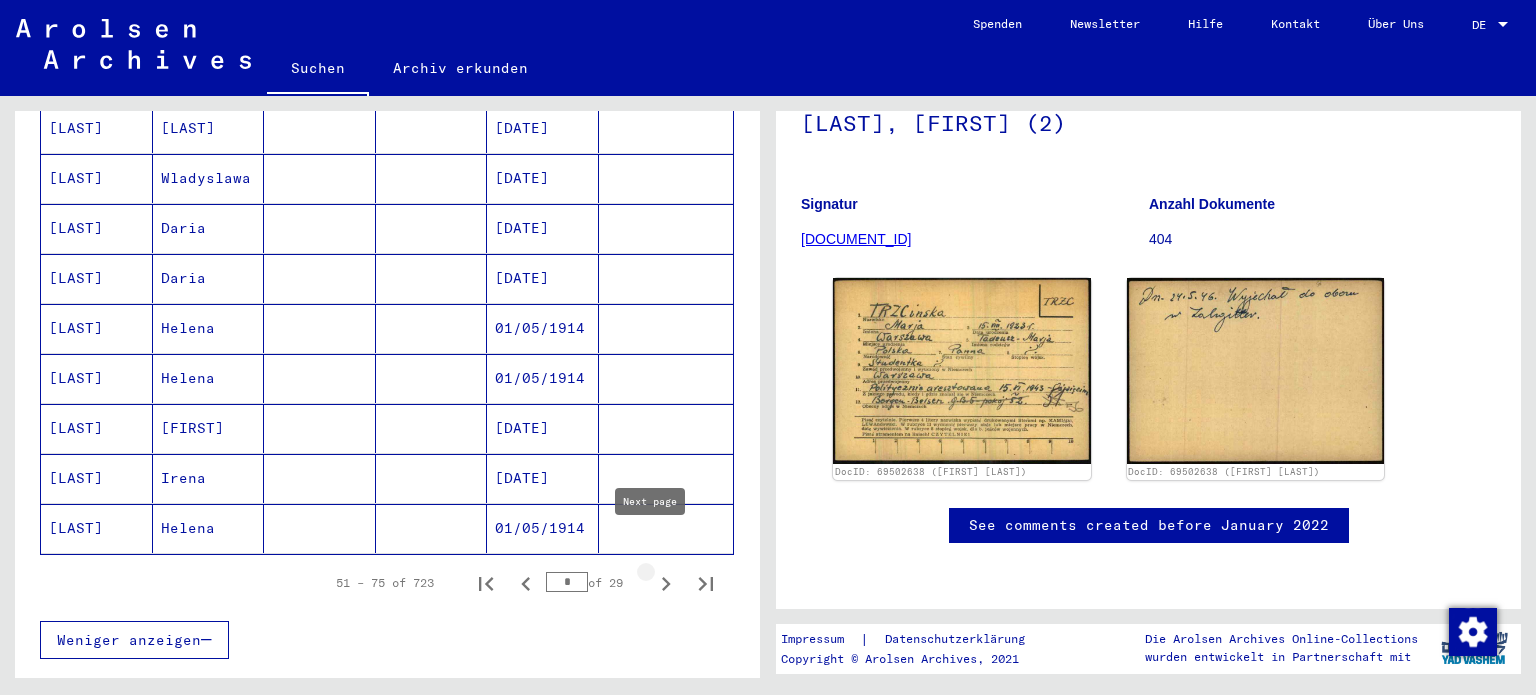 click 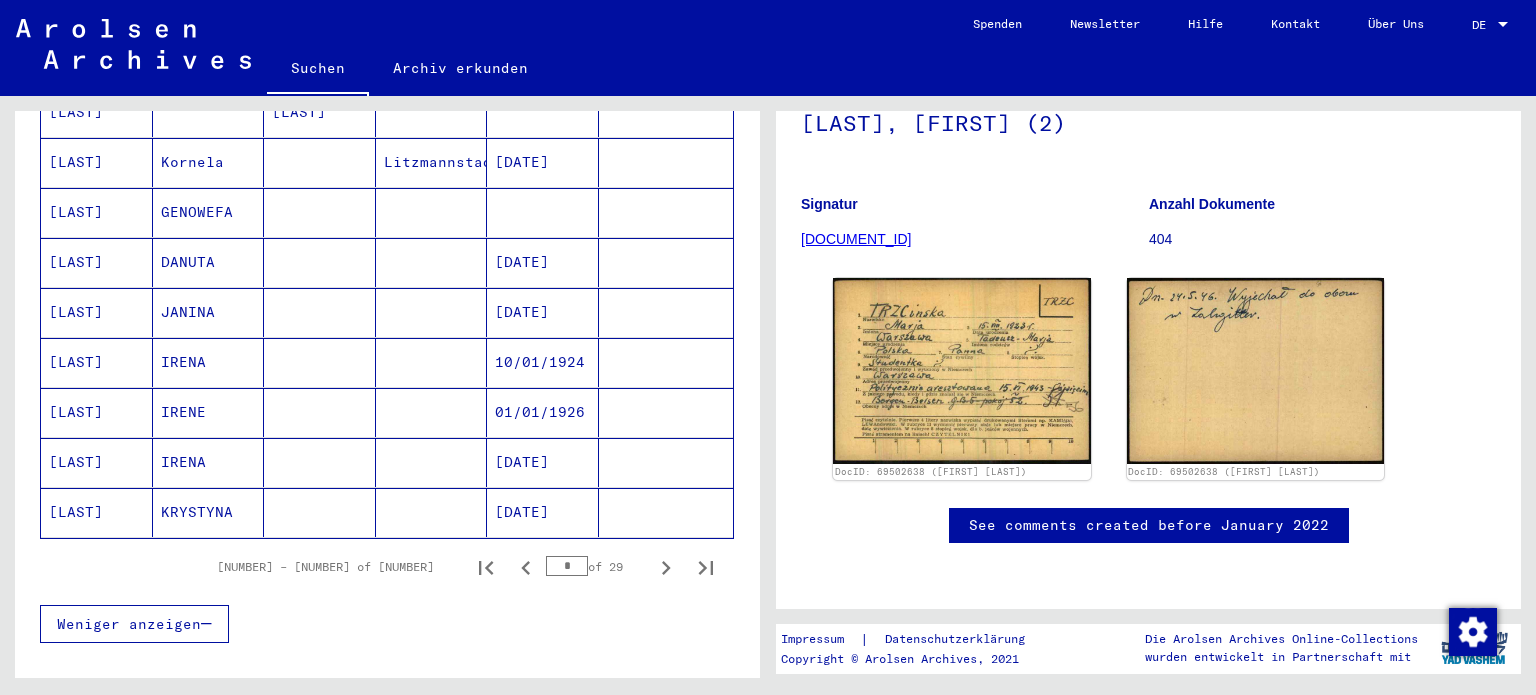 scroll, scrollTop: 1139, scrollLeft: 0, axis: vertical 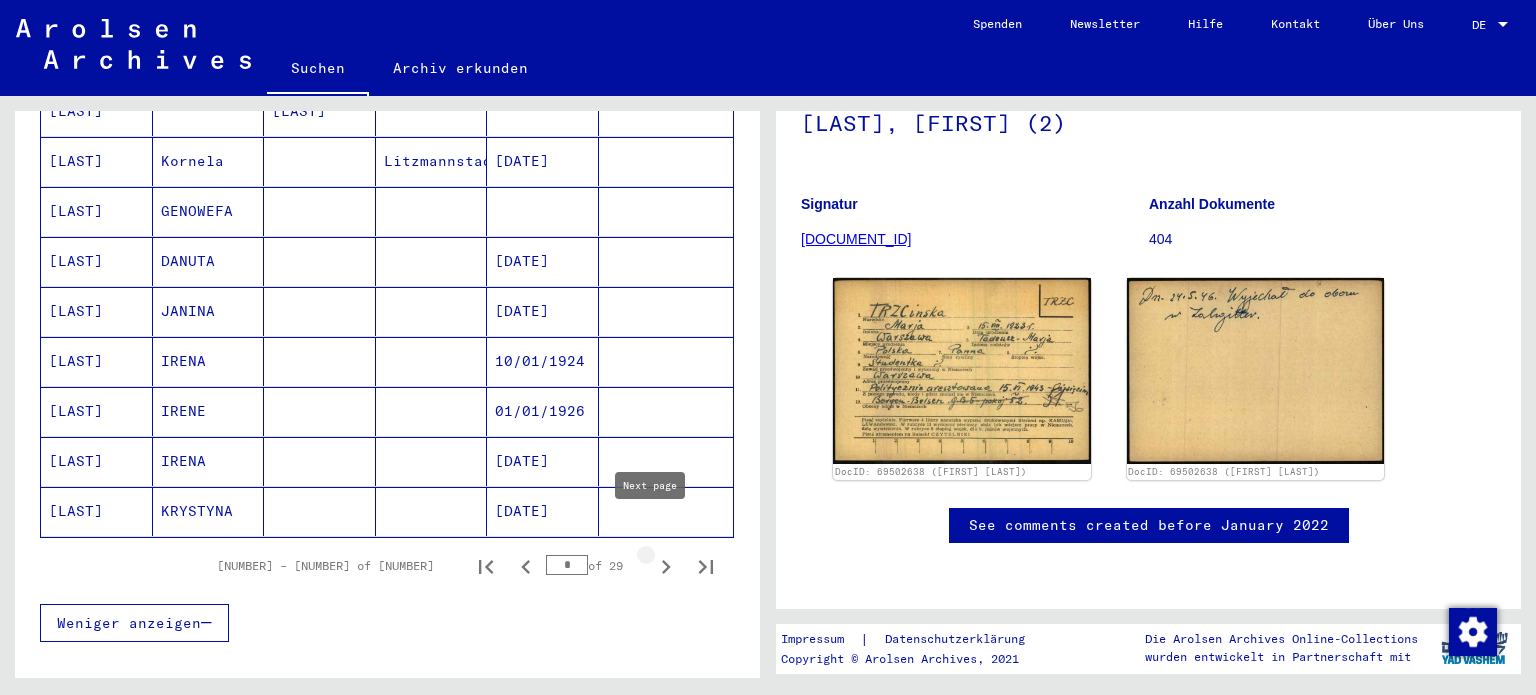 click 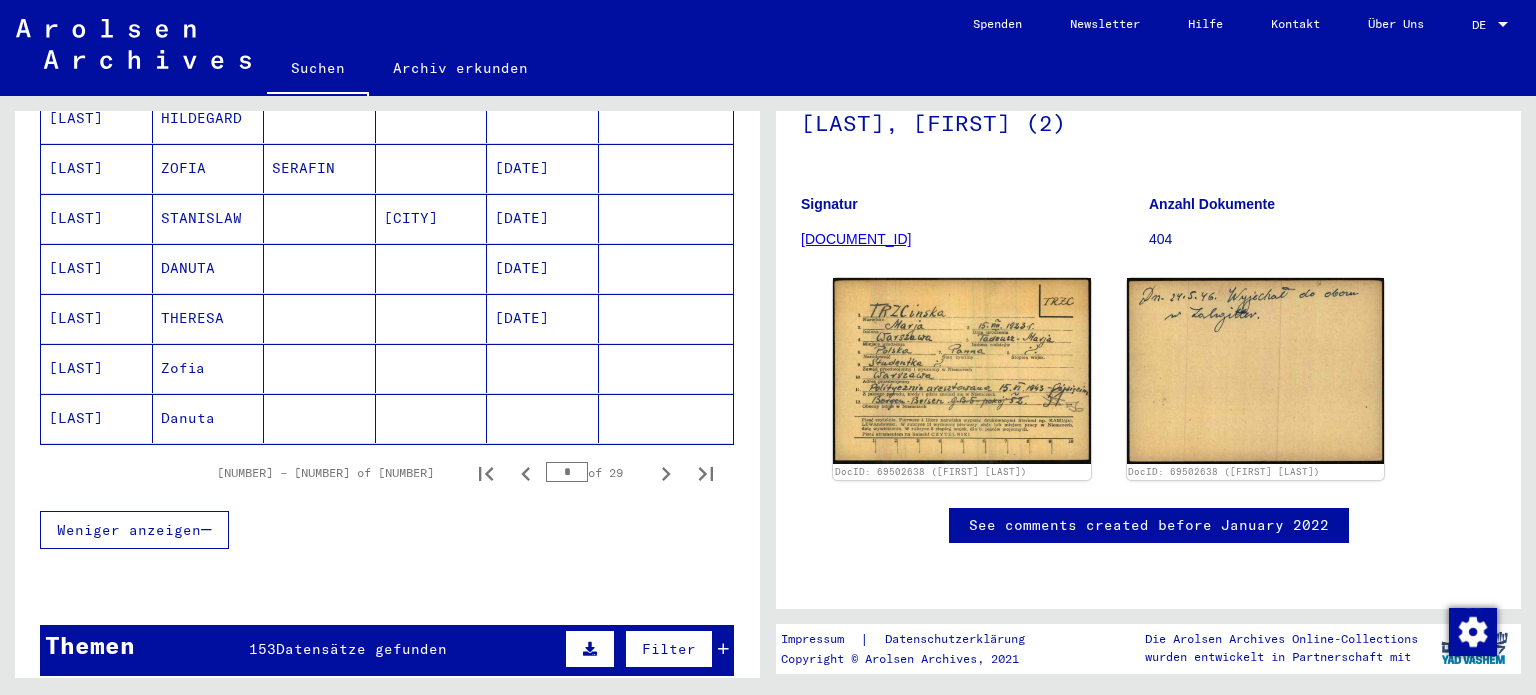 scroll, scrollTop: 1234, scrollLeft: 0, axis: vertical 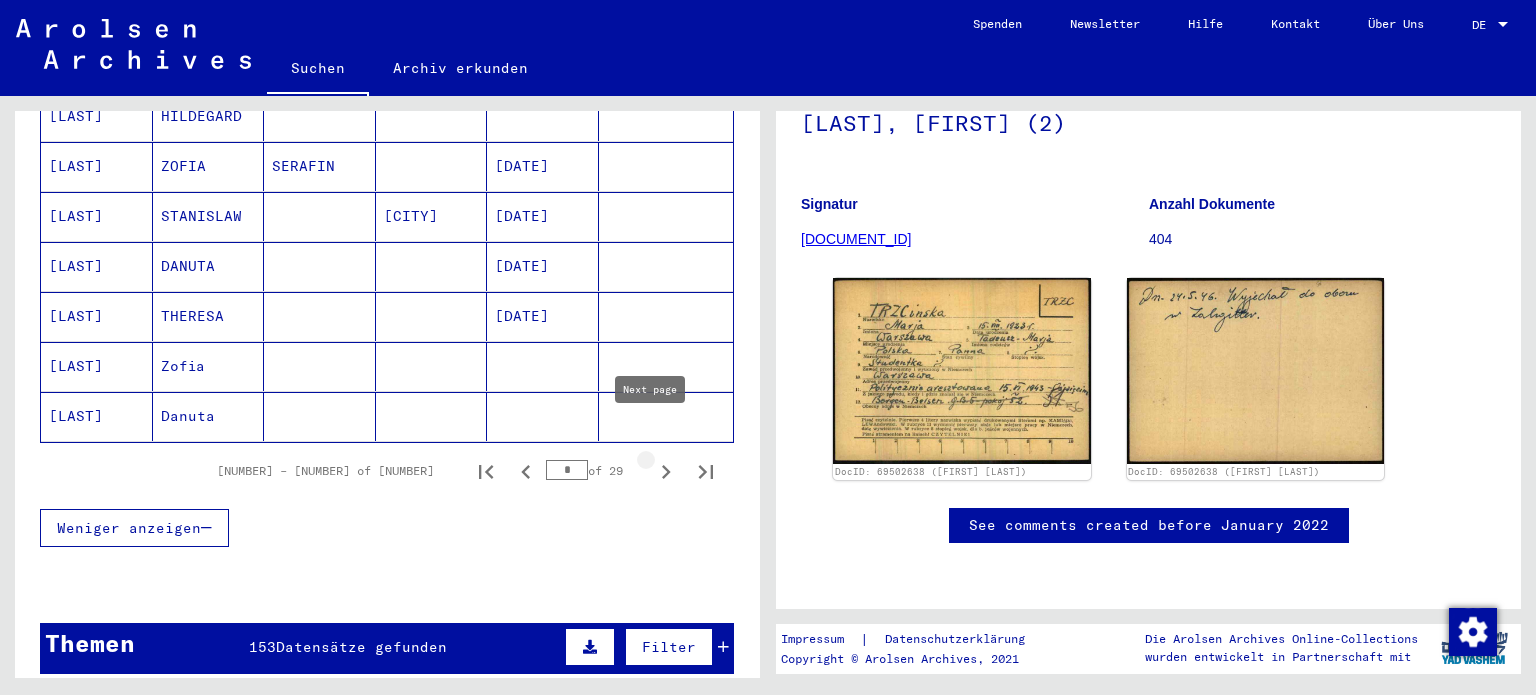 click 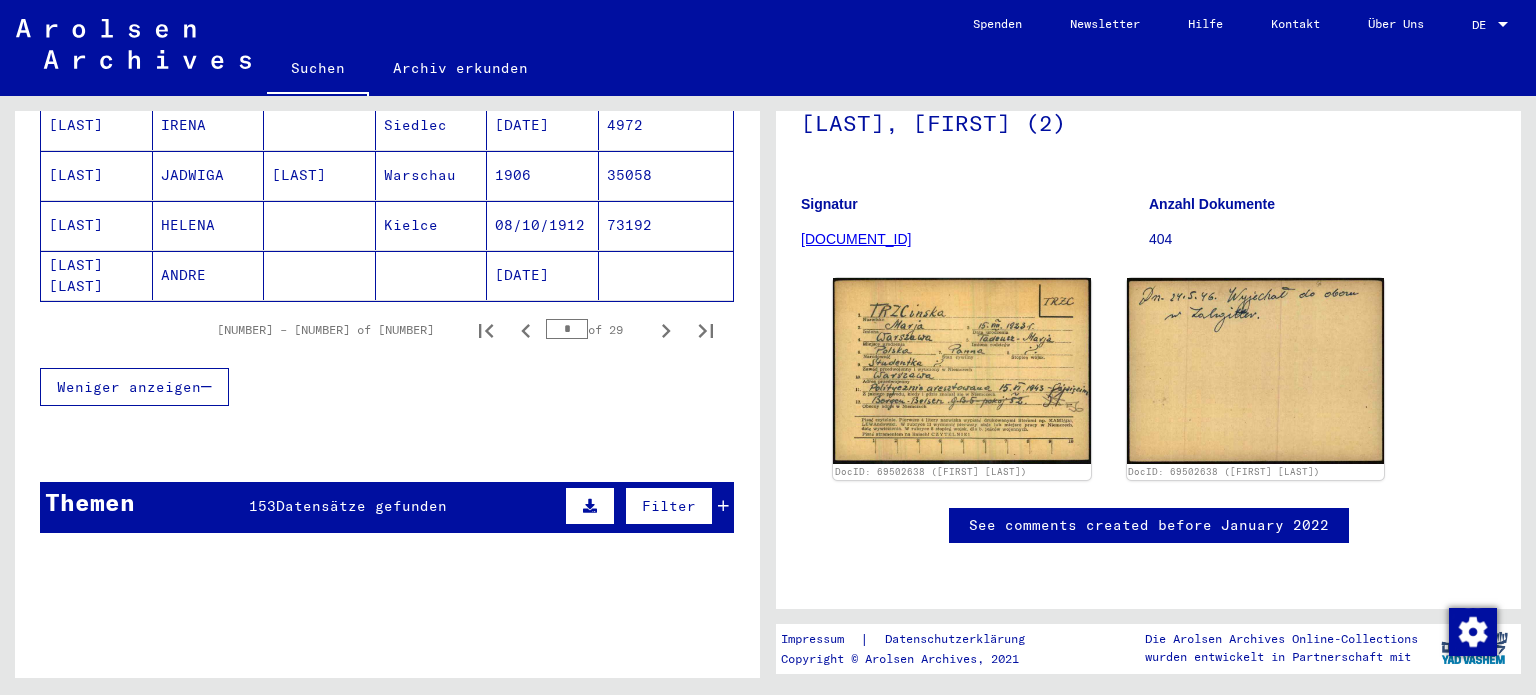 scroll, scrollTop: 1376, scrollLeft: 0, axis: vertical 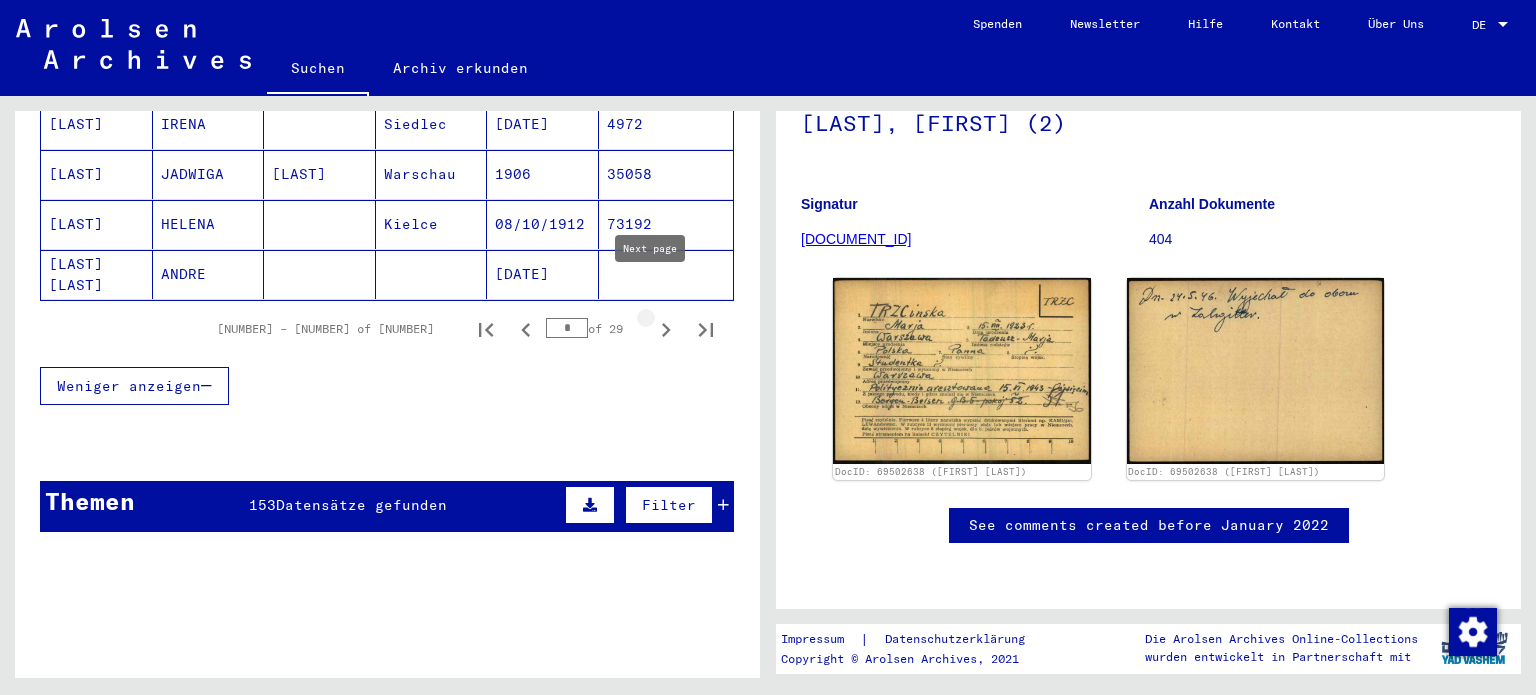 click 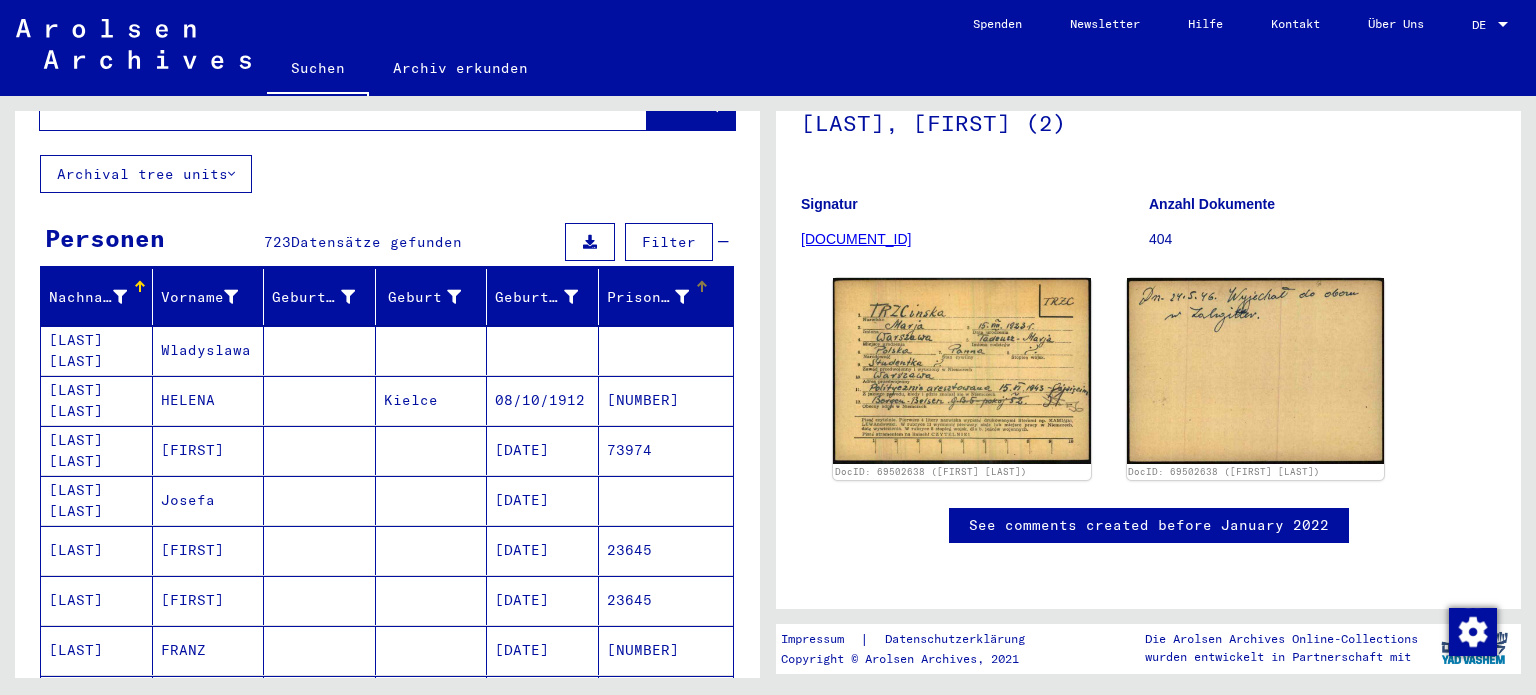 scroll, scrollTop: 0, scrollLeft: 0, axis: both 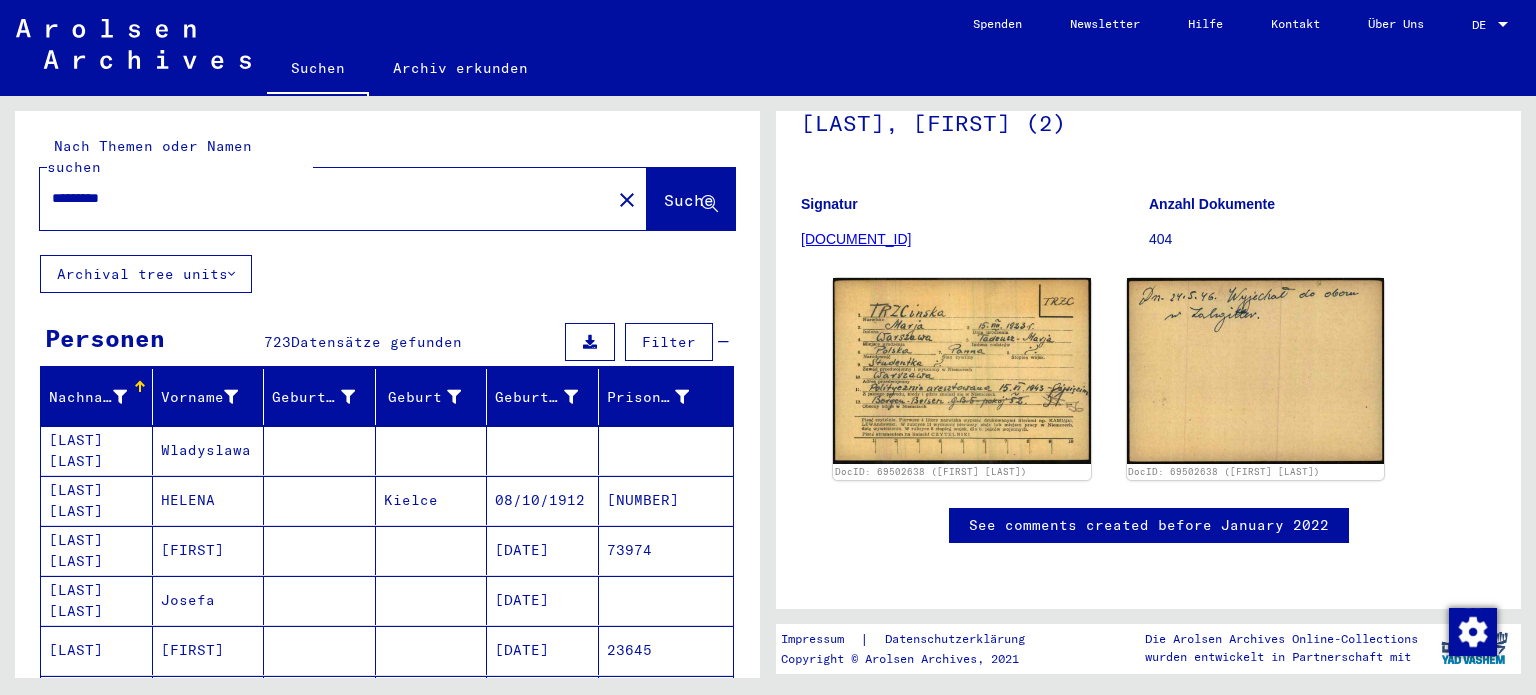 click on "*********" at bounding box center (325, 198) 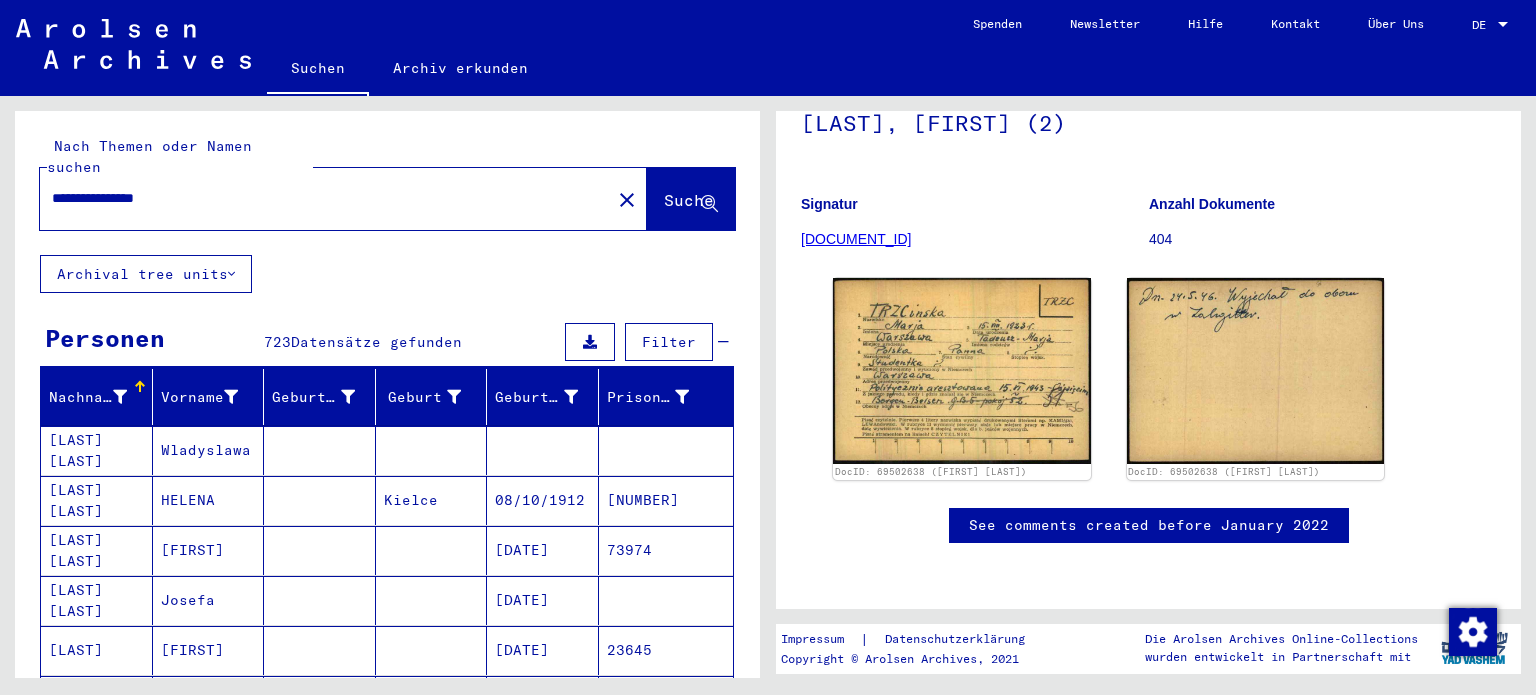 scroll, scrollTop: 0, scrollLeft: 0, axis: both 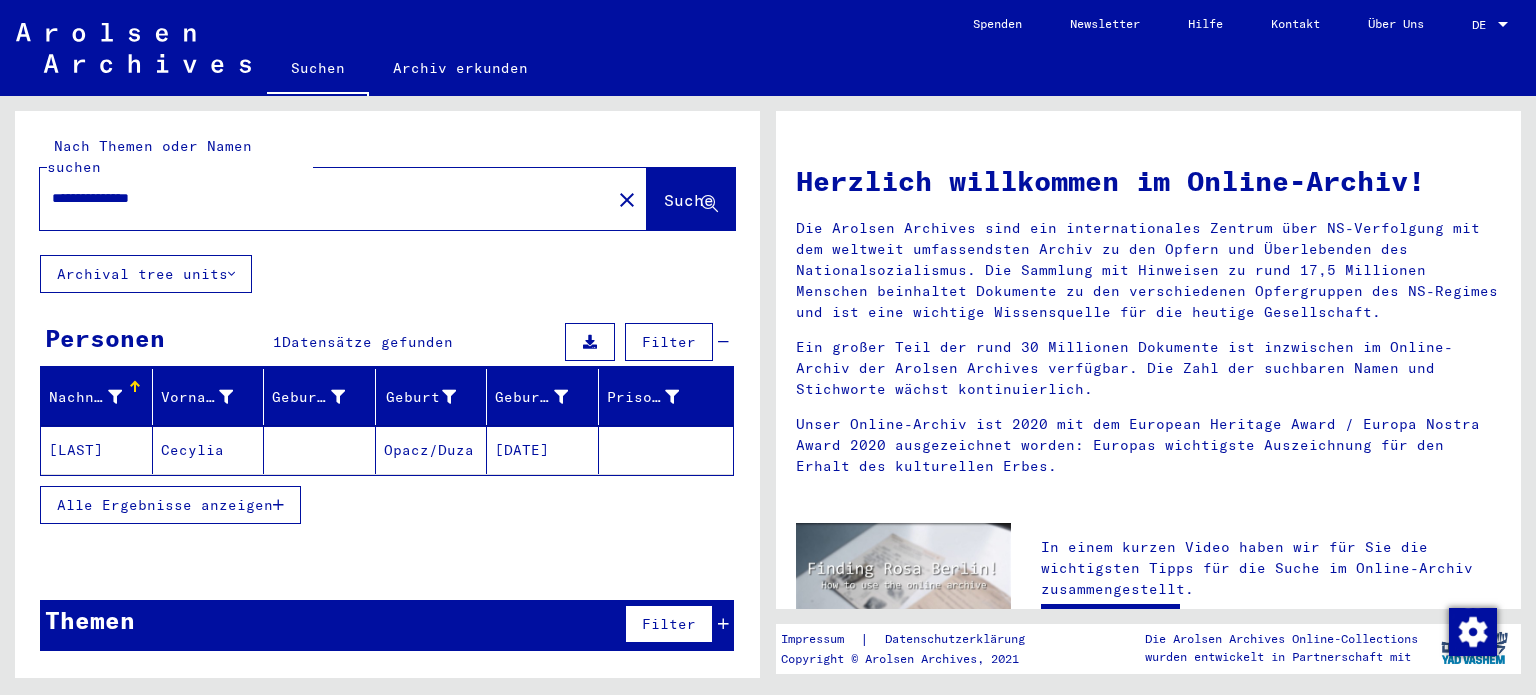 click on "**********" 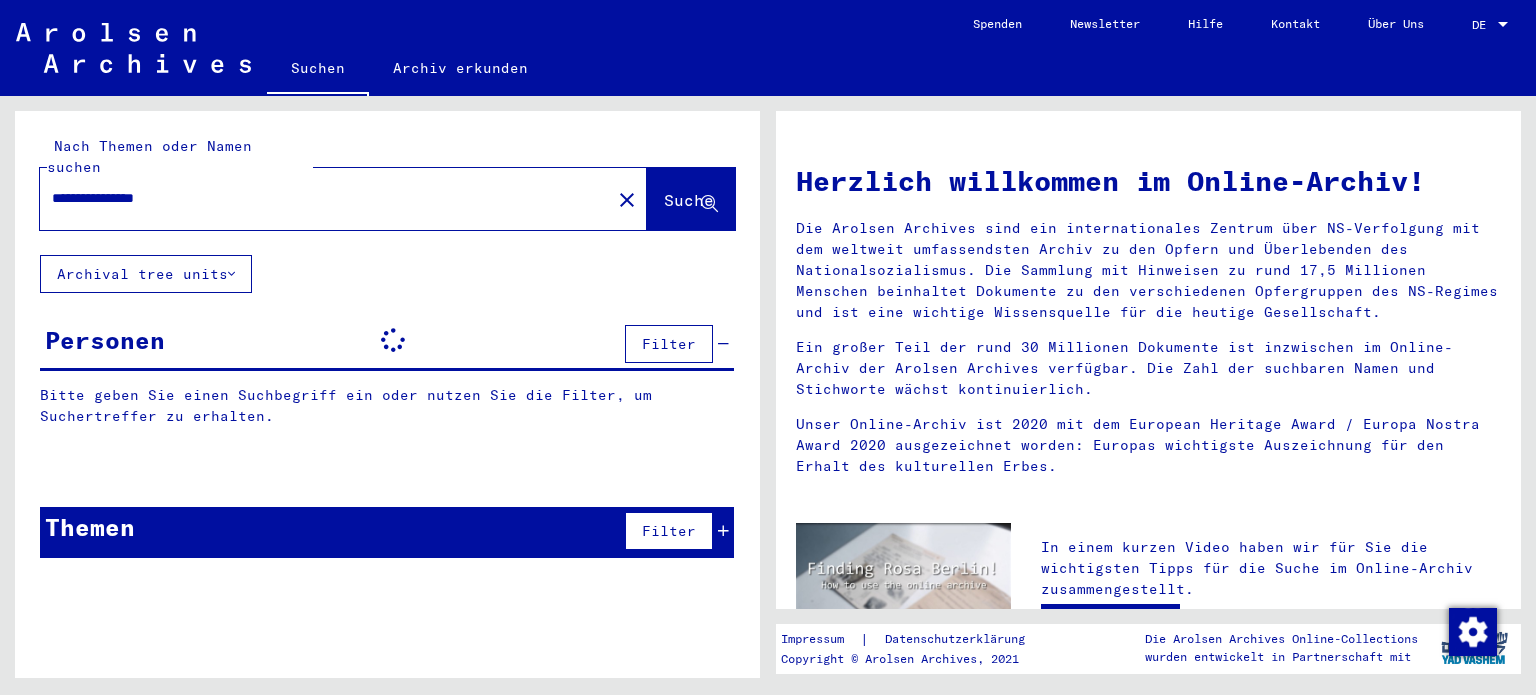 click on "**********" at bounding box center [319, 198] 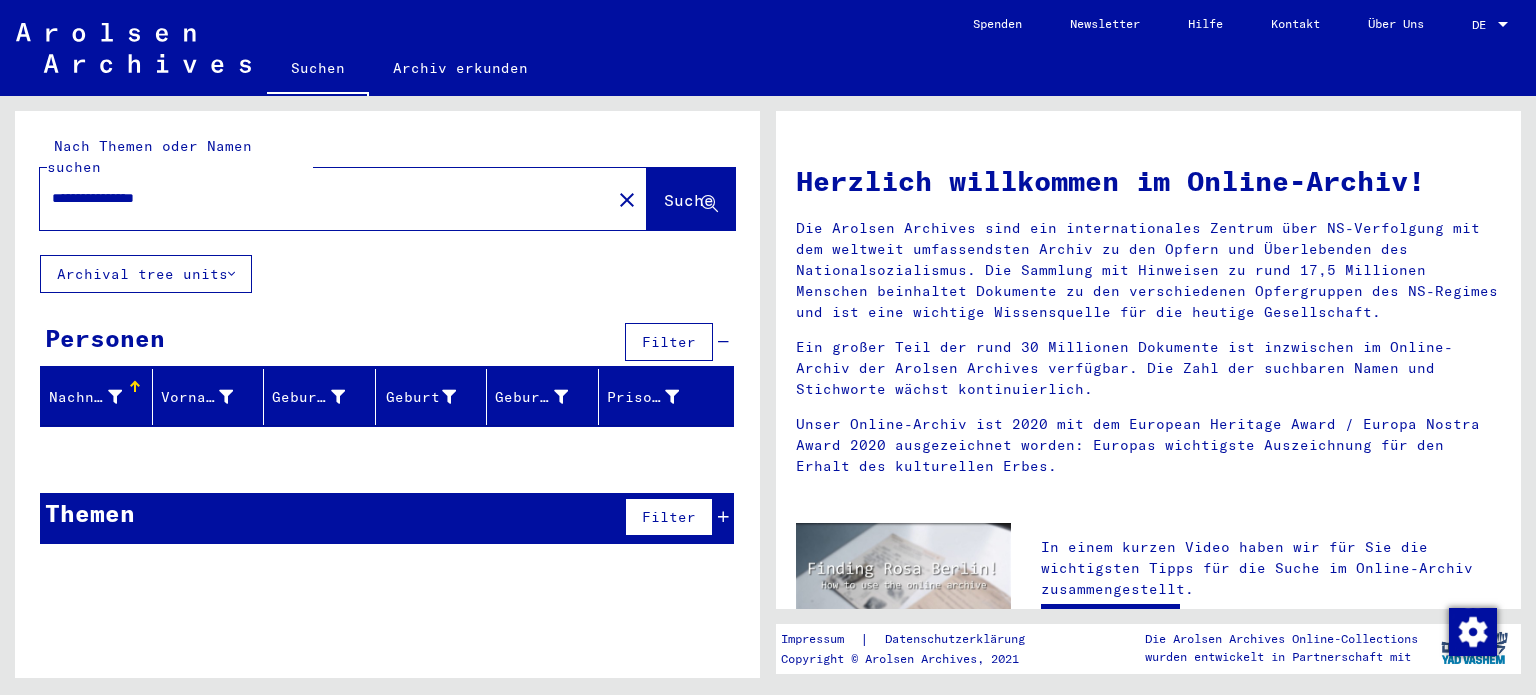 click on "**********" at bounding box center (319, 198) 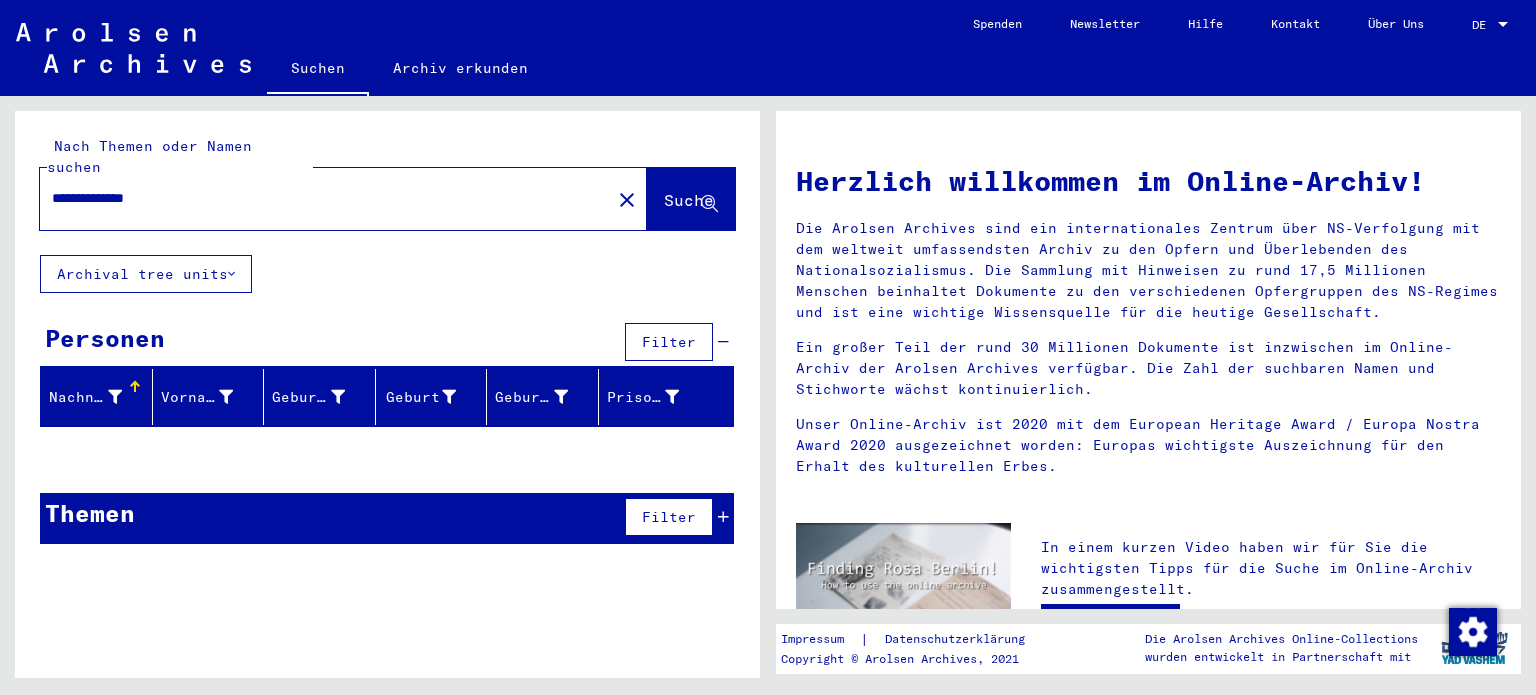 type on "**********" 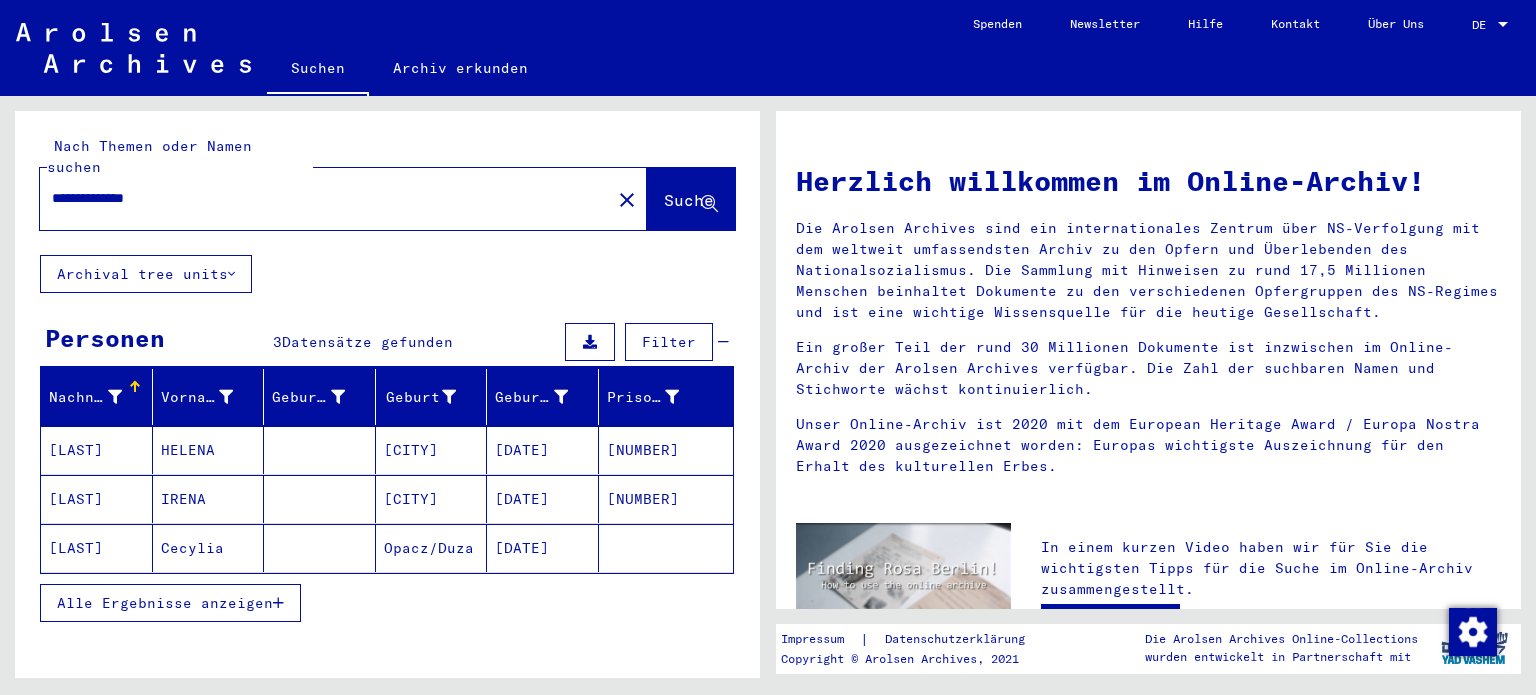 click on "[CITY]" at bounding box center (432, 548) 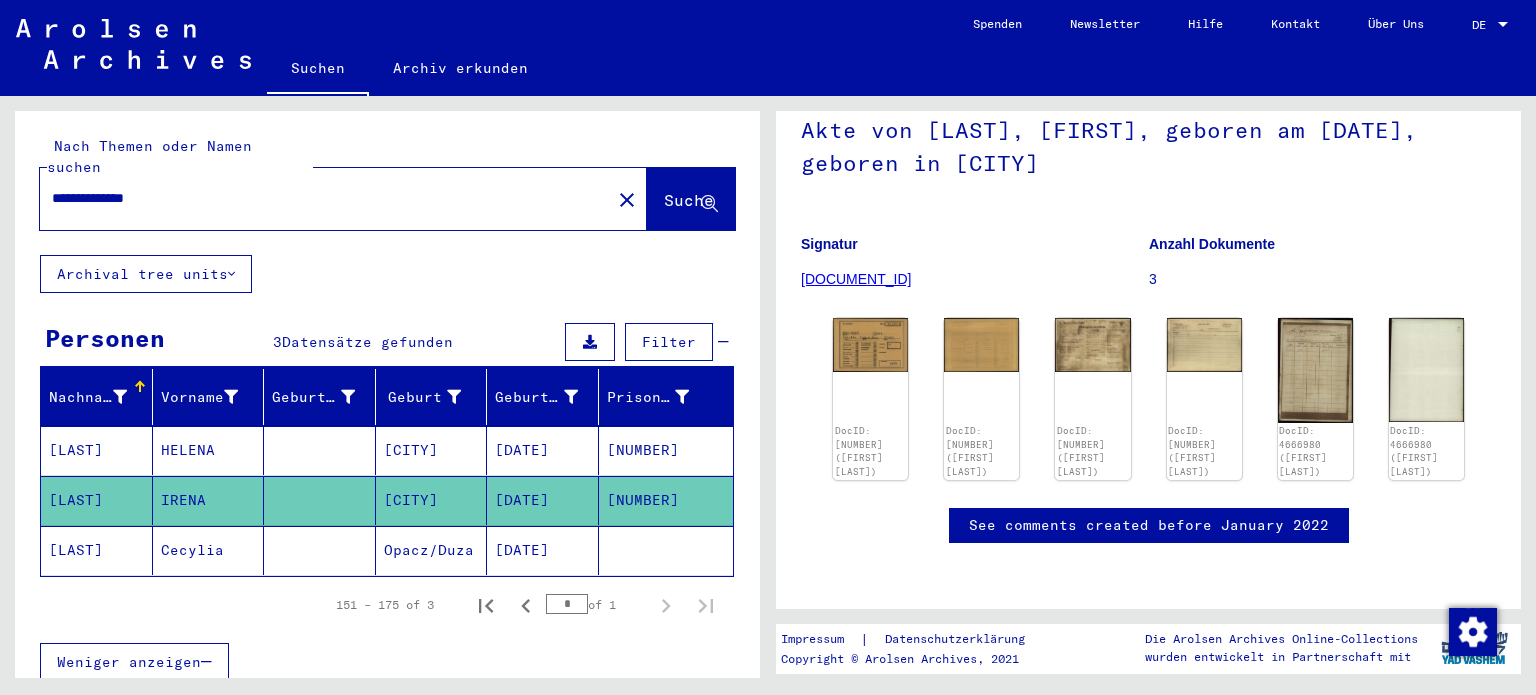scroll, scrollTop: 137, scrollLeft: 0, axis: vertical 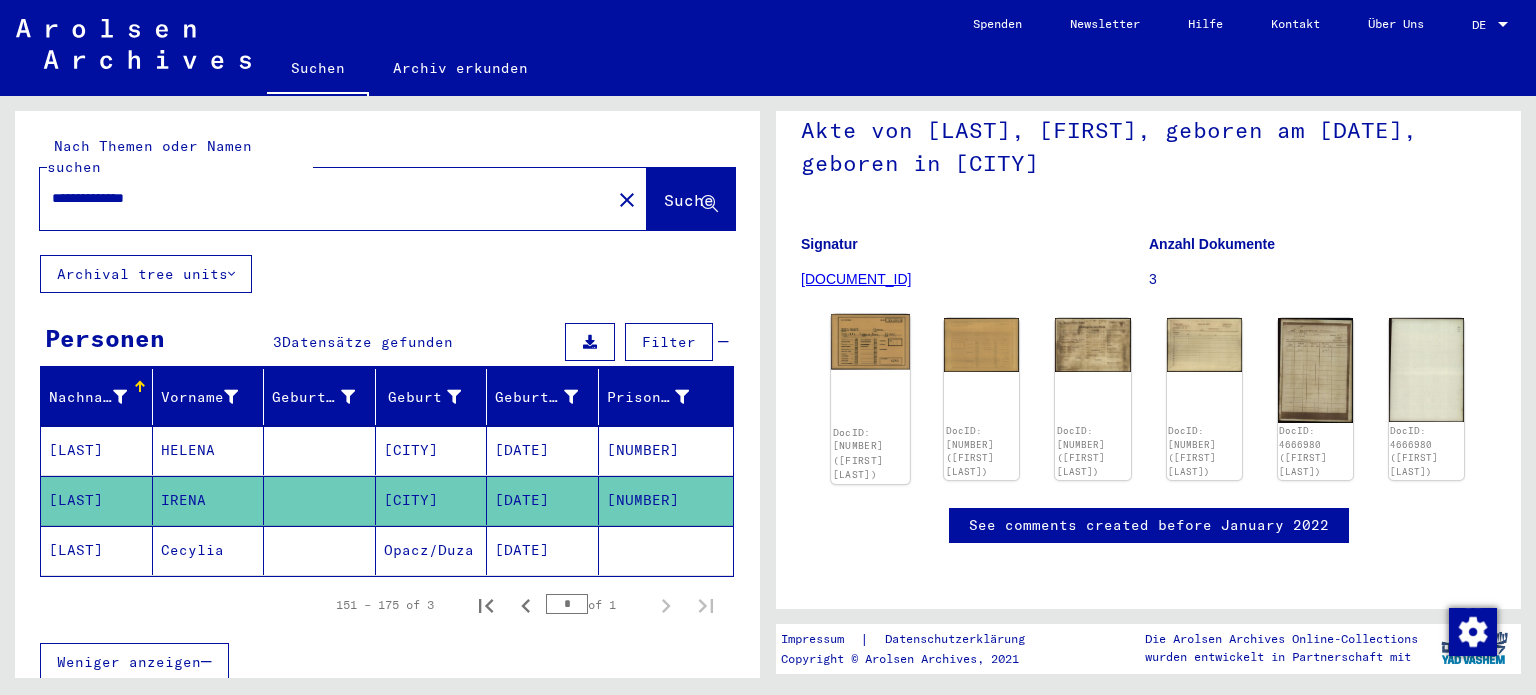 click on "DocID: [NUMBER] ([FIRST] [LAST])" 